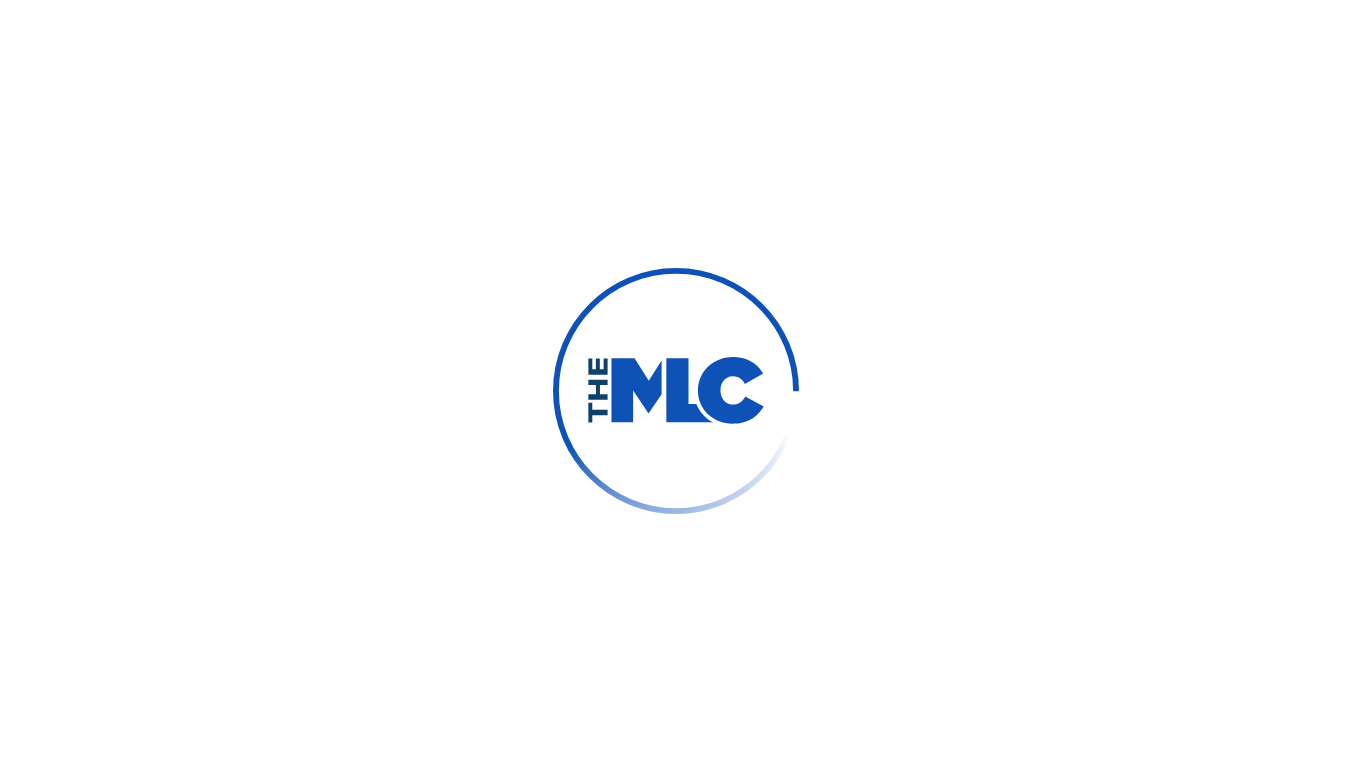 scroll, scrollTop: 0, scrollLeft: 0, axis: both 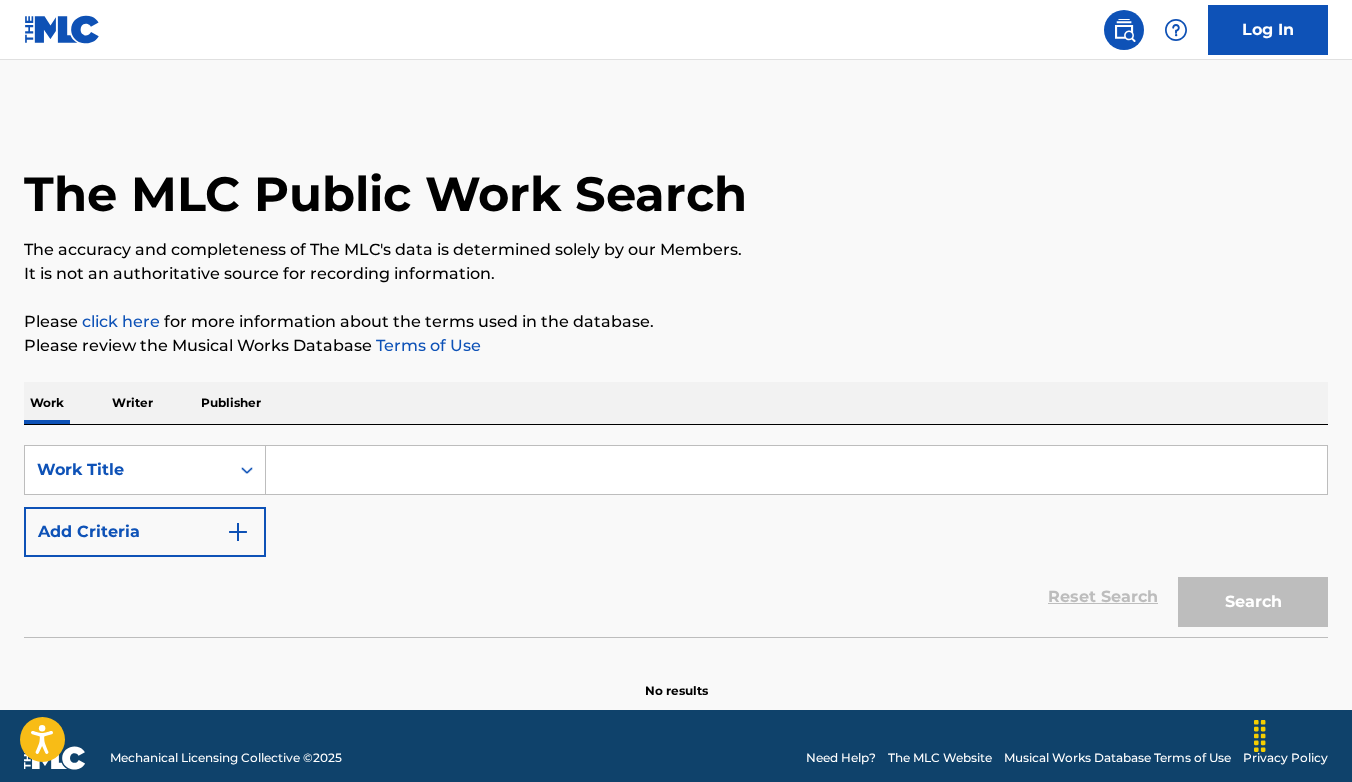 click at bounding box center (796, 470) 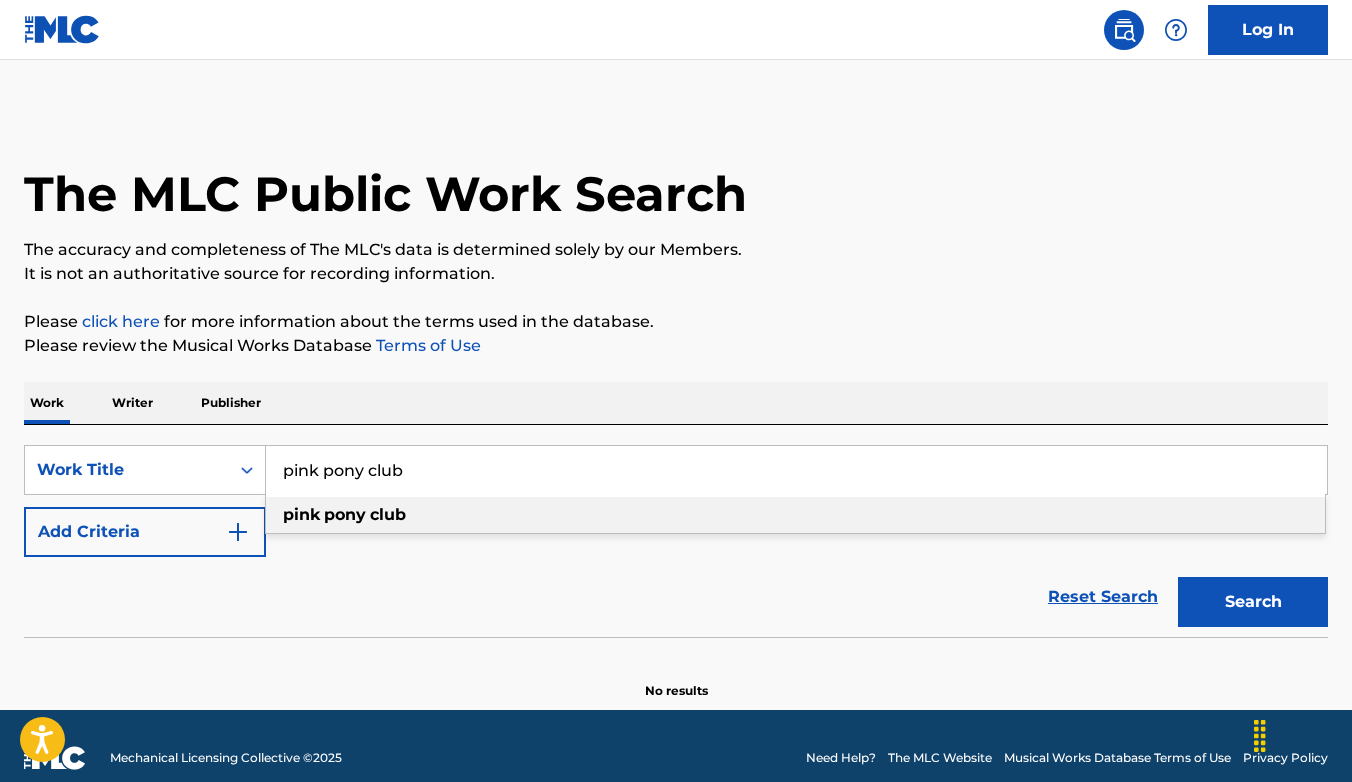 type on "pink pony club" 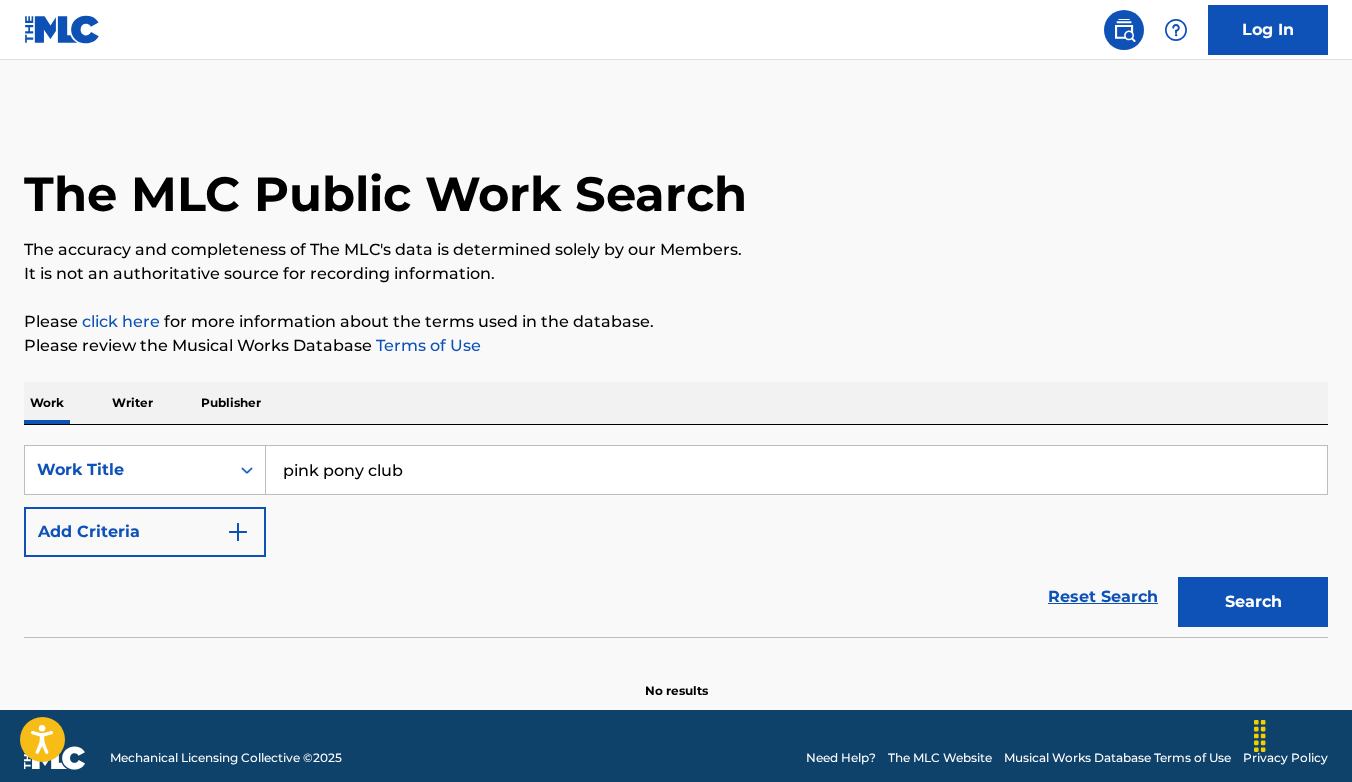 click on "Search" at bounding box center [1253, 602] 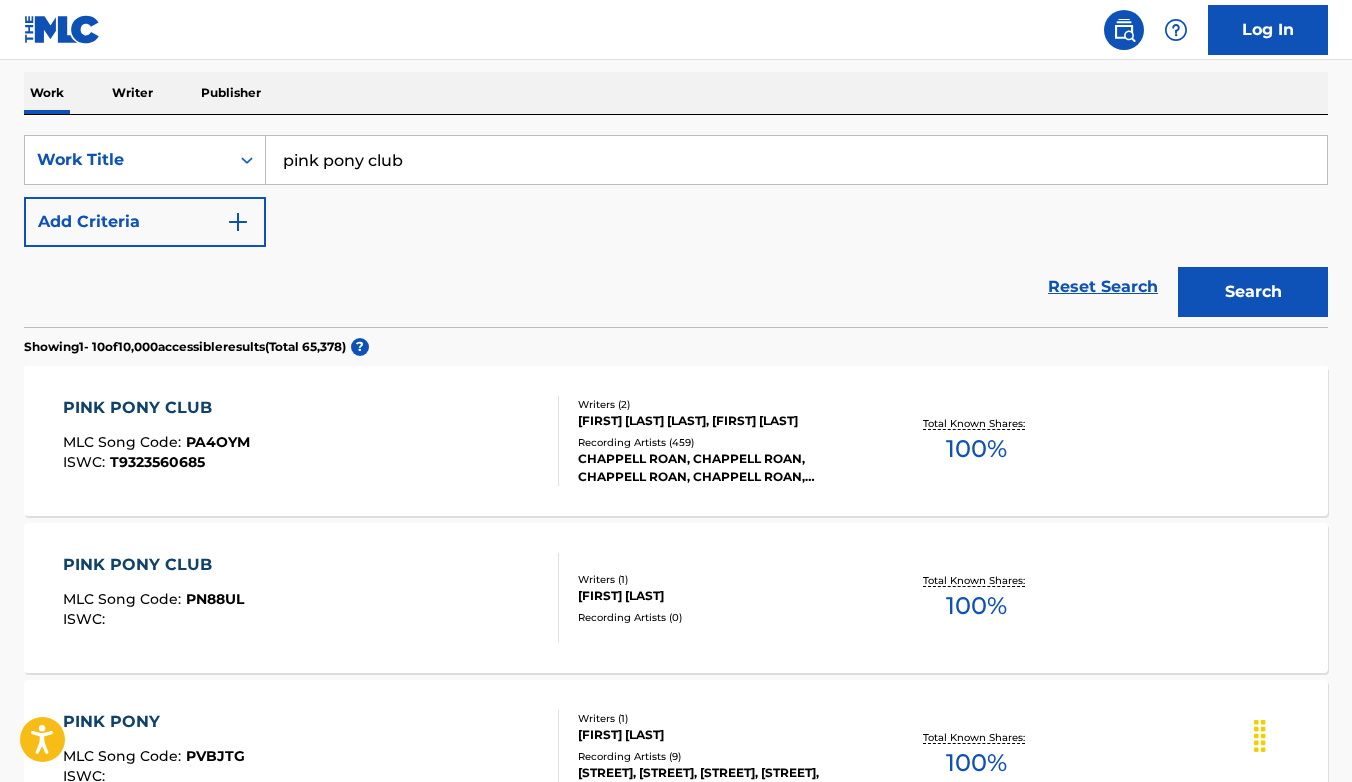 scroll, scrollTop: 315, scrollLeft: 0, axis: vertical 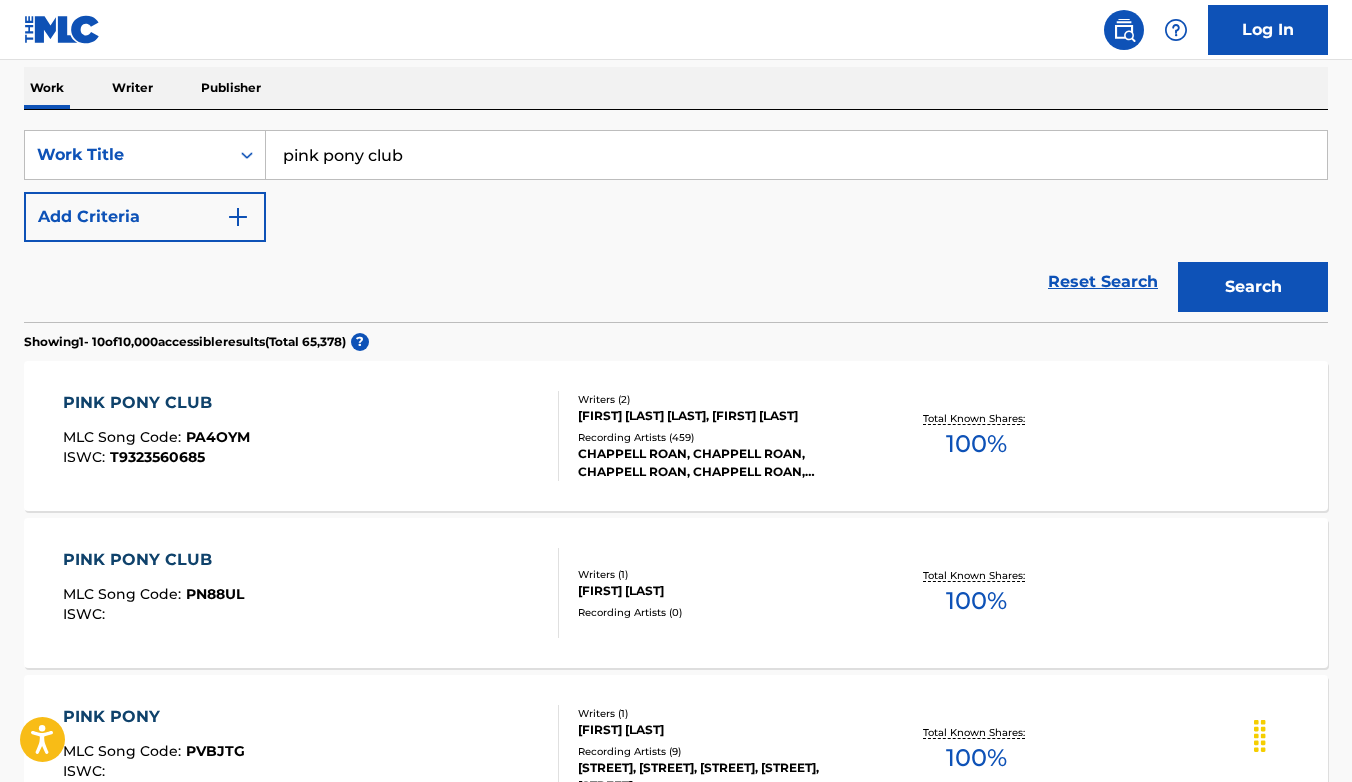 click on "PINK PONY CLUB" at bounding box center [156, 403] 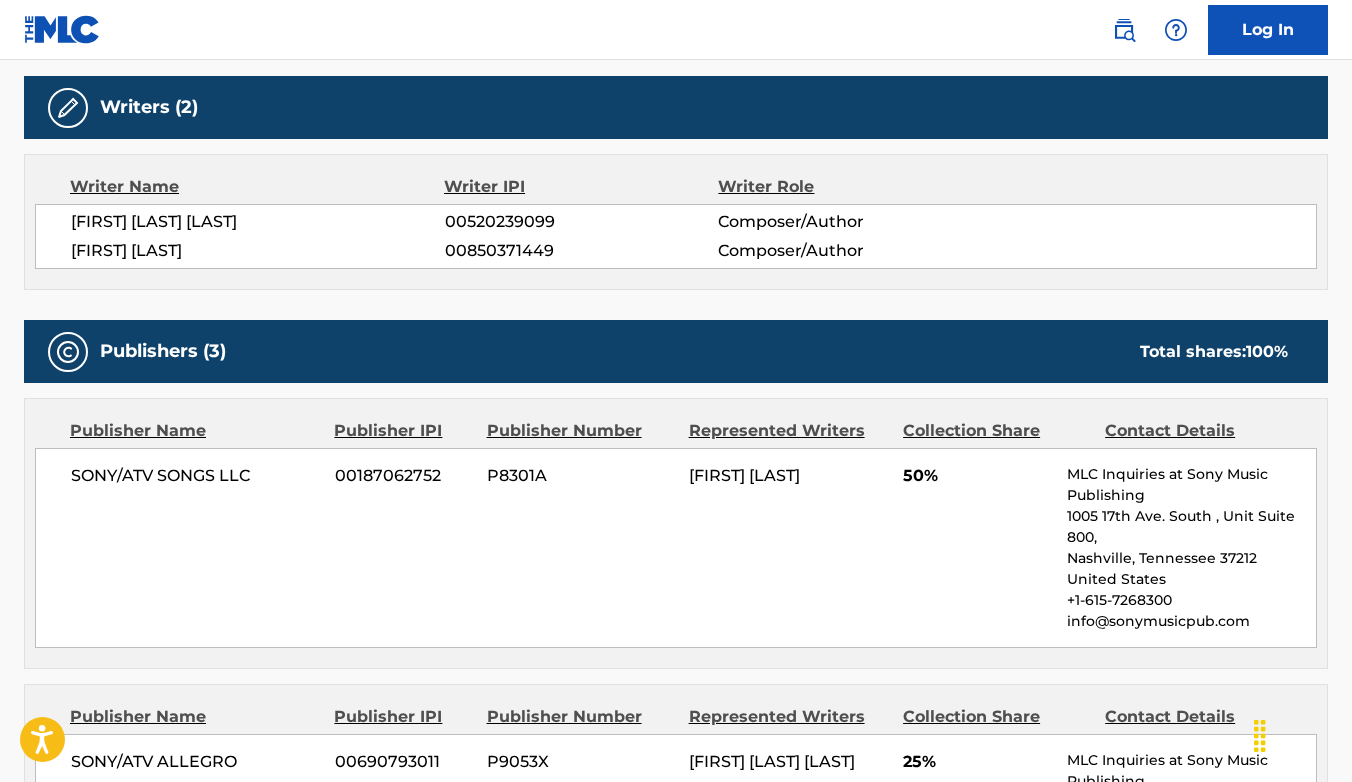scroll, scrollTop: 611, scrollLeft: 0, axis: vertical 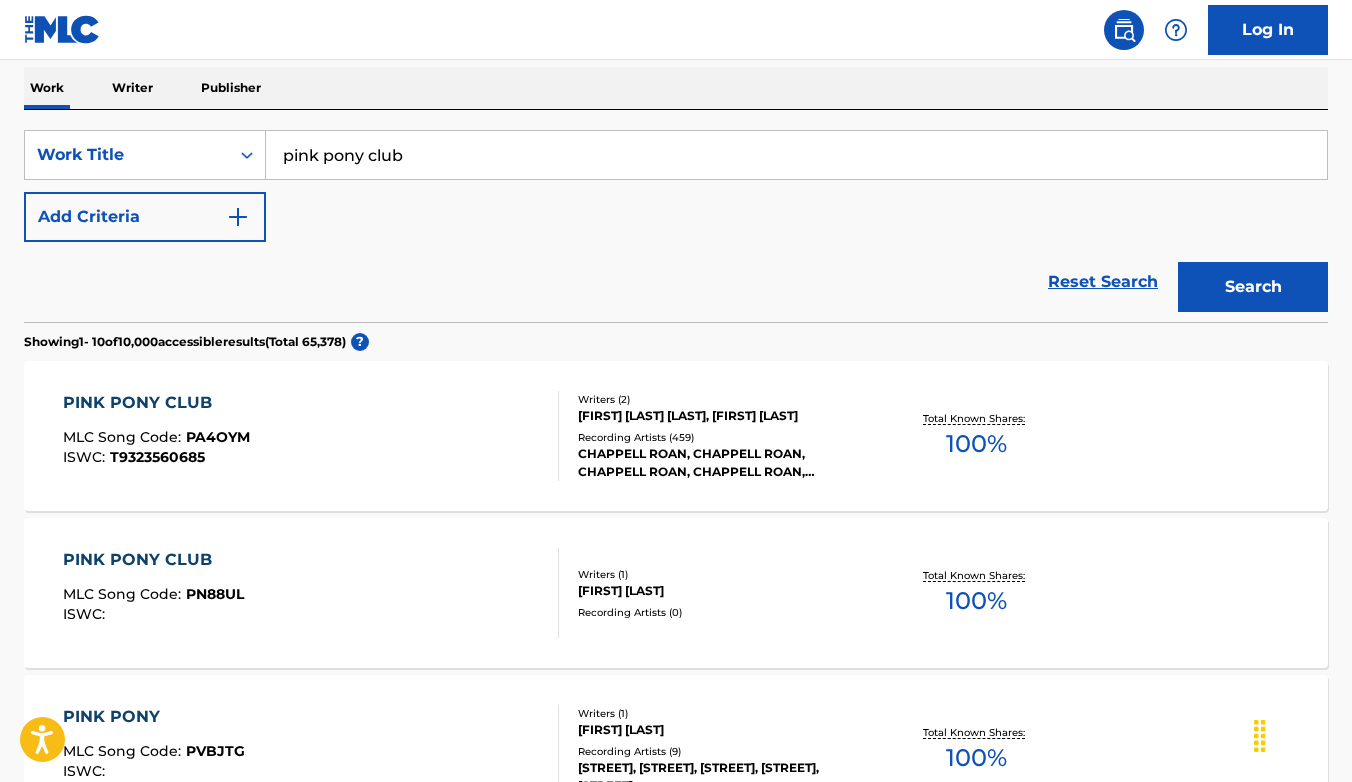 drag, startPoint x: 441, startPoint y: 161, endPoint x: 88, endPoint y: 119, distance: 355.4898 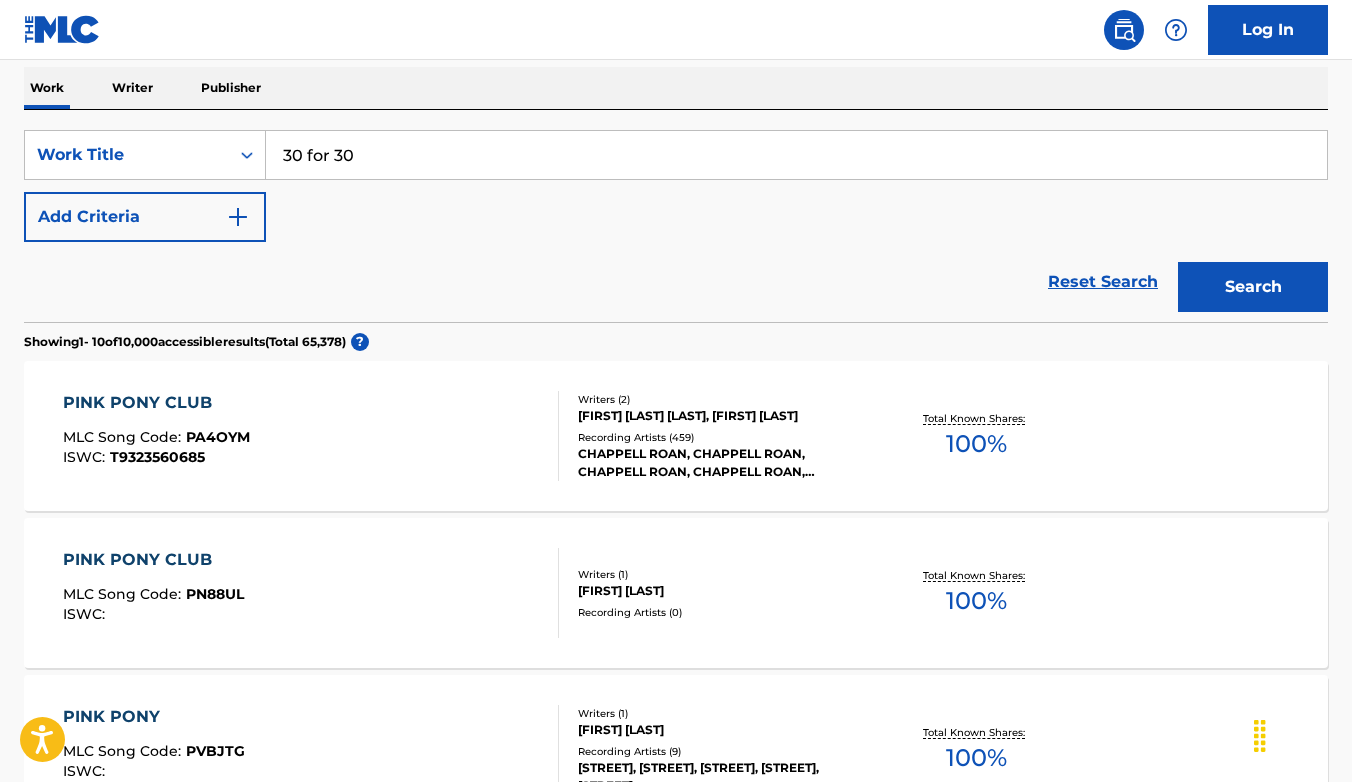 type on "30 for 30" 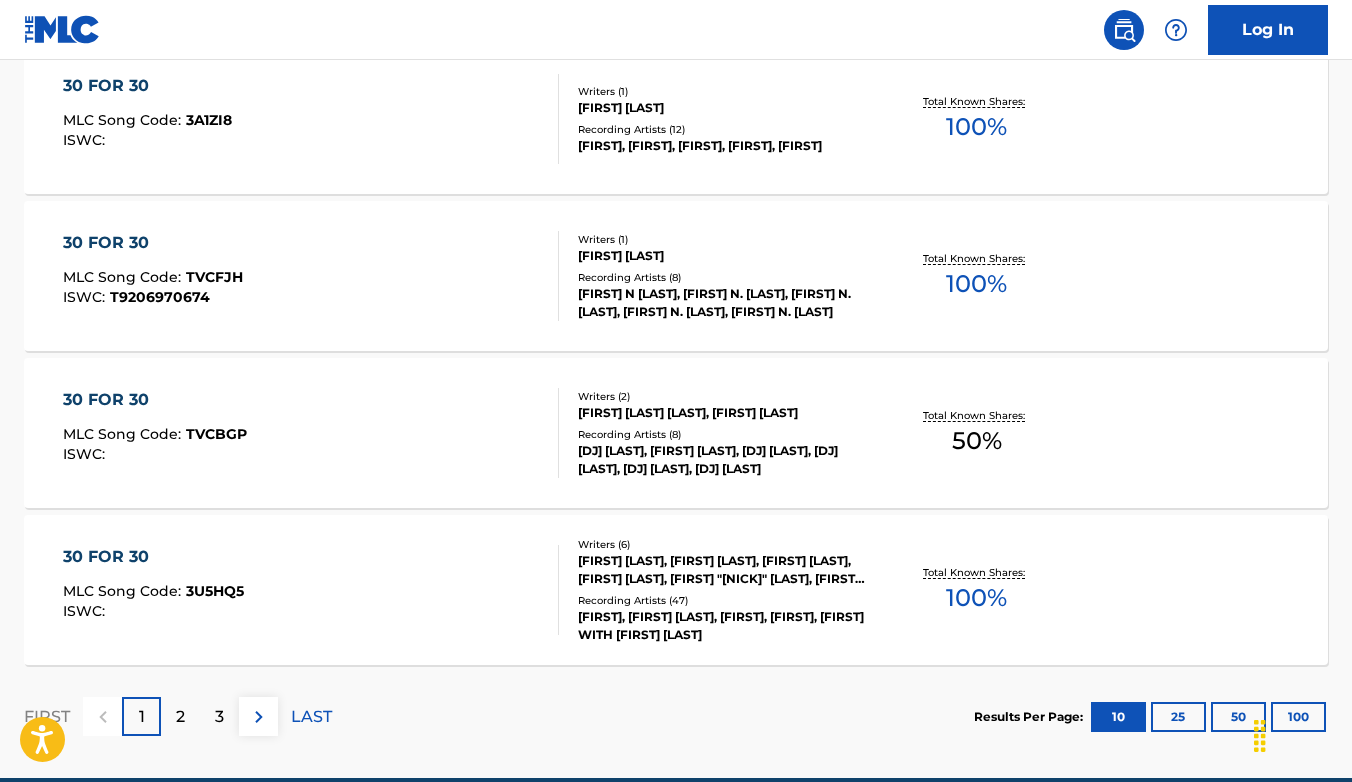 scroll, scrollTop: 1582, scrollLeft: 0, axis: vertical 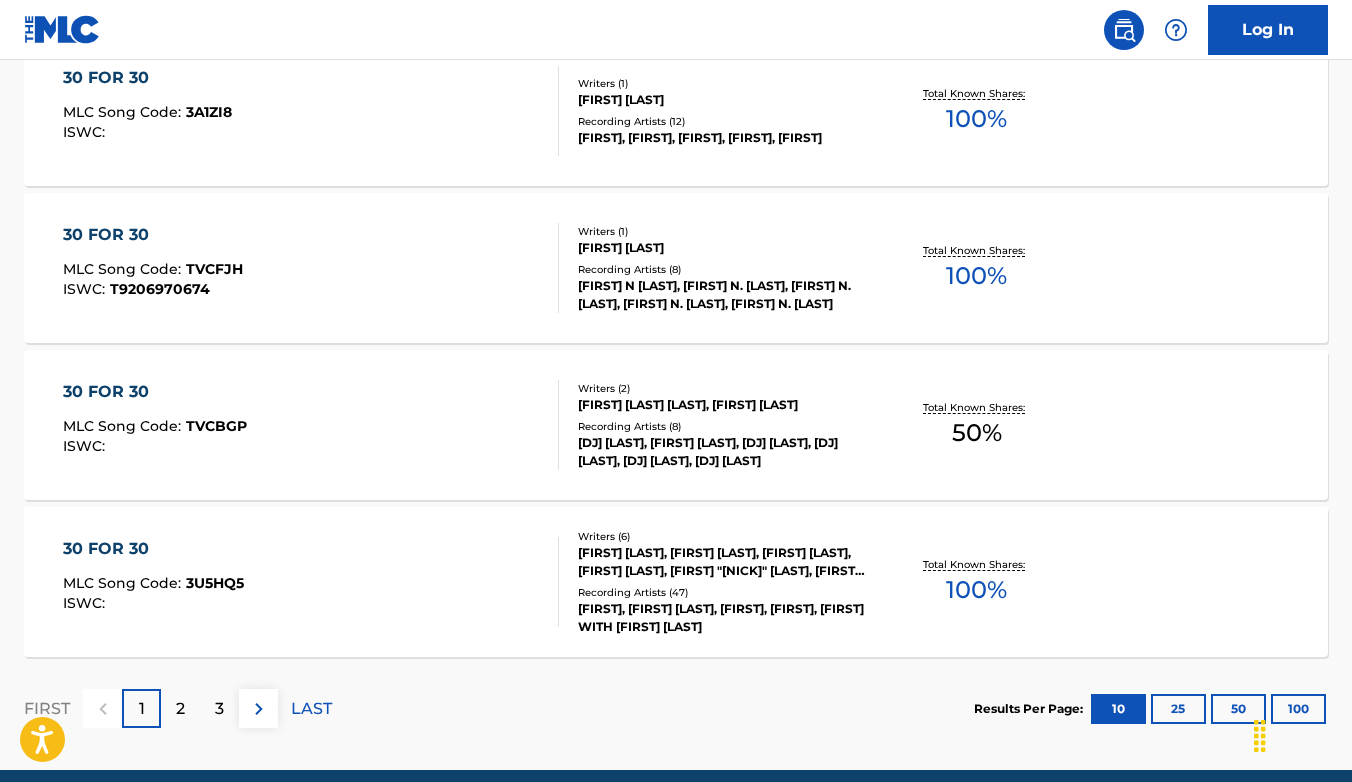 click on "[FIRST] [LAST], [FIRST] [LAST], [FIRST] [LAST], [FIRST] [LAST], [FIRST] "[NICK]" [LAST], [FIRST] [LAST]" at bounding box center (723, 562) 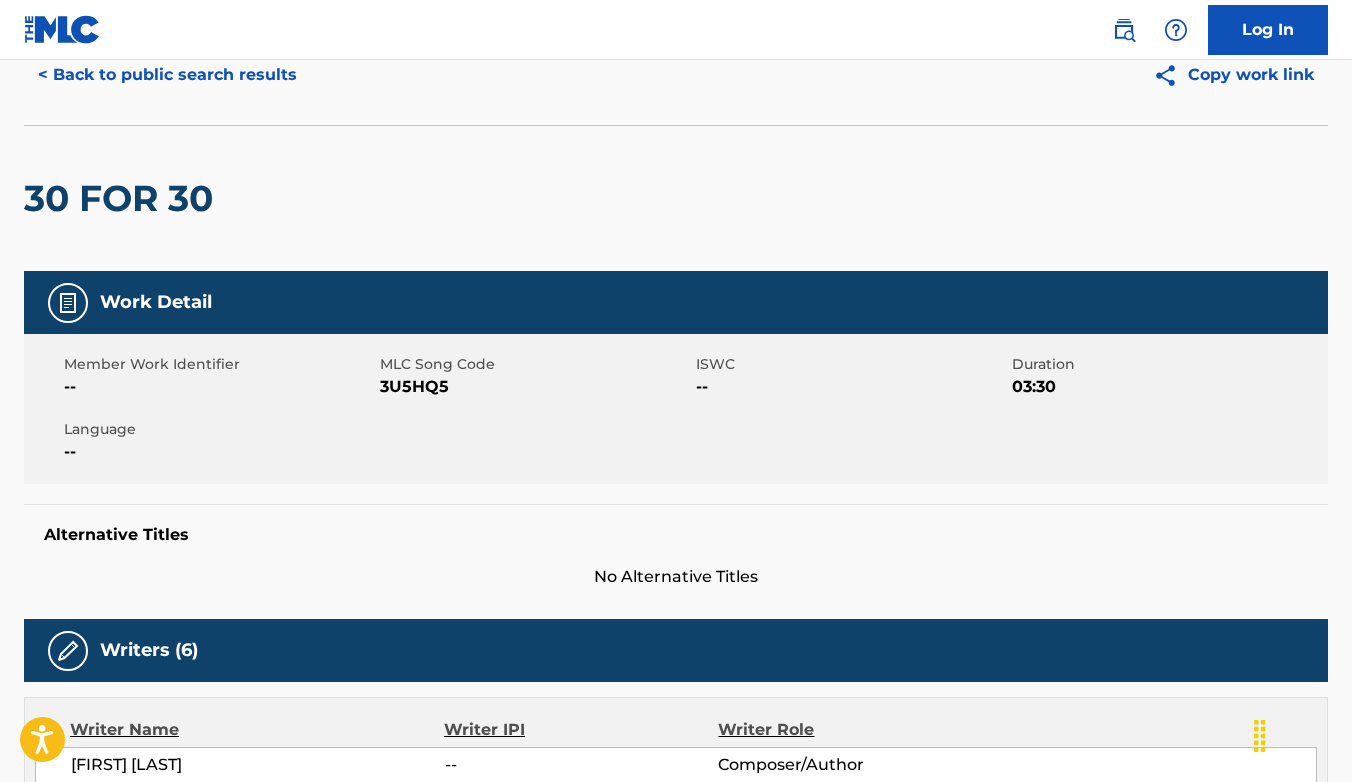 scroll, scrollTop: 0, scrollLeft: 0, axis: both 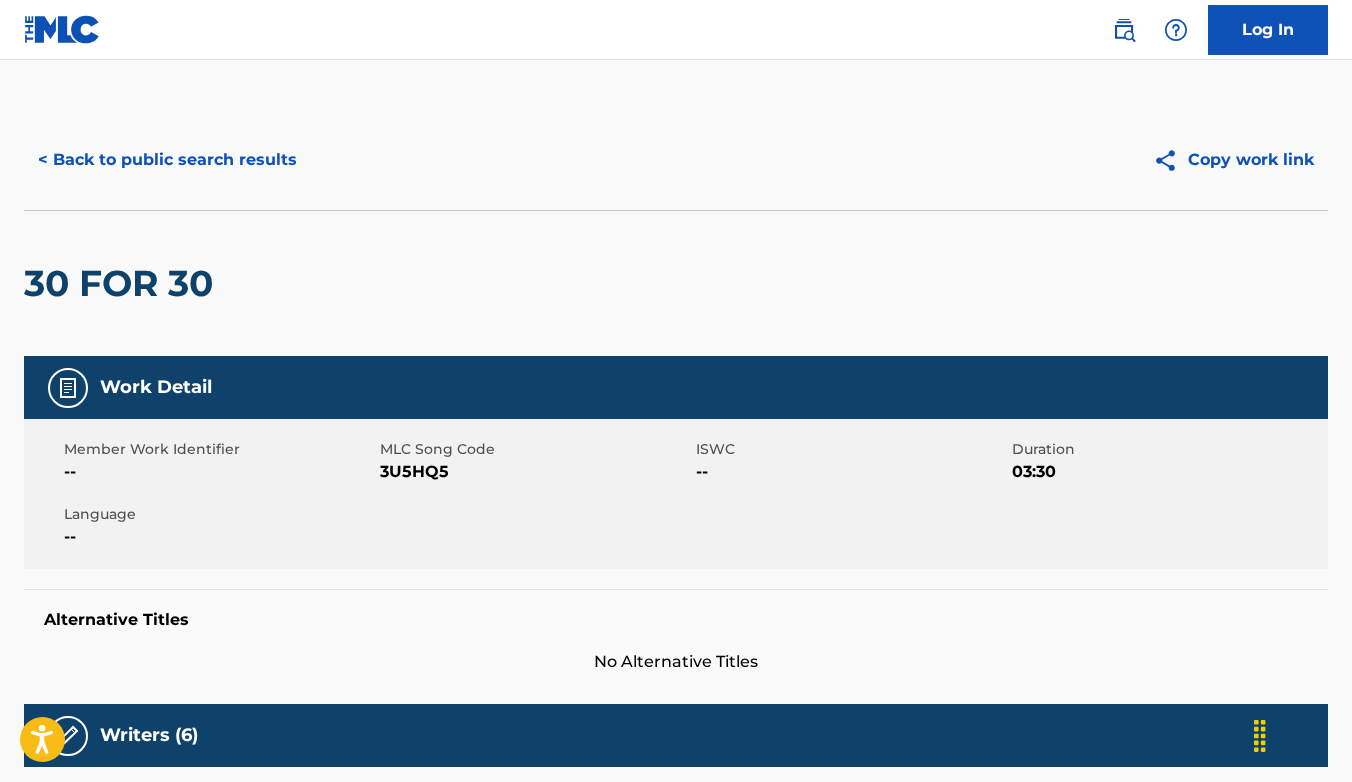click on "< Back to public search results" at bounding box center [167, 160] 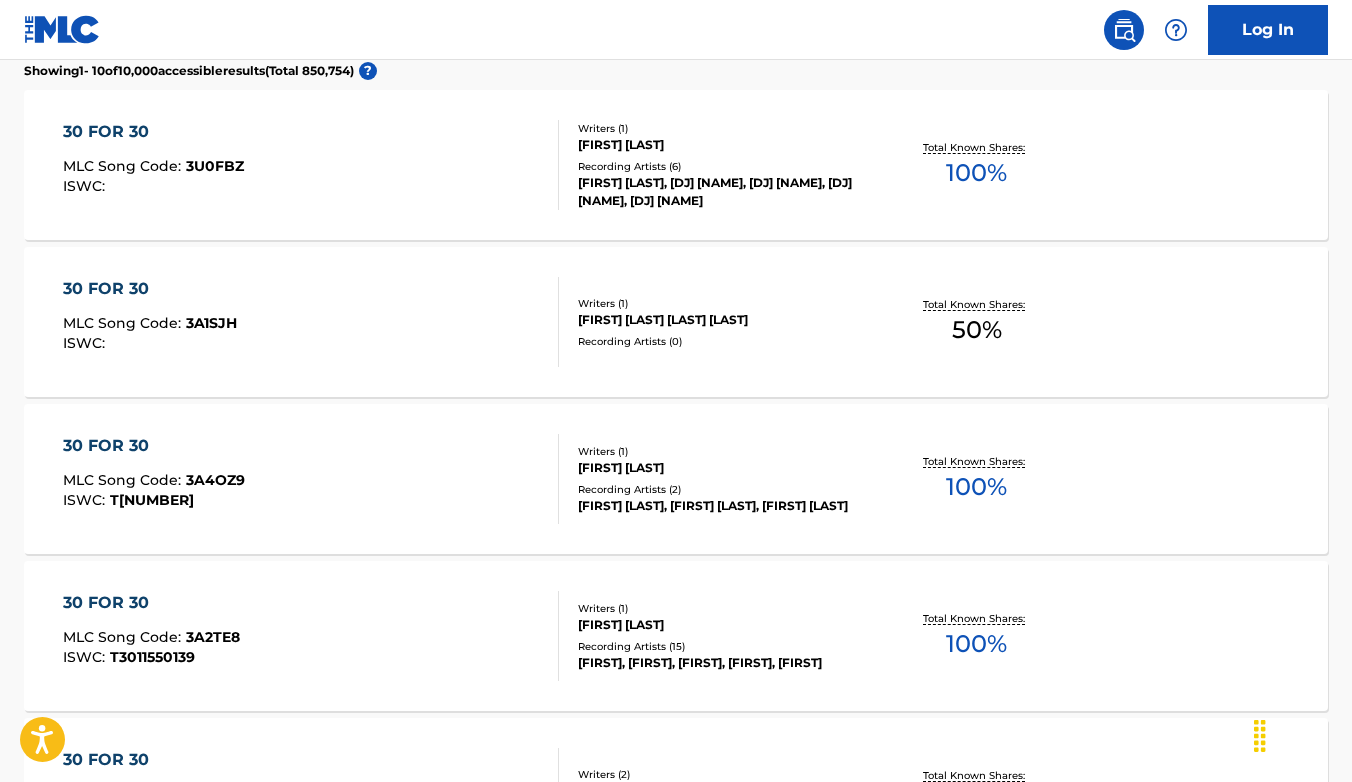 scroll, scrollTop: 0, scrollLeft: 0, axis: both 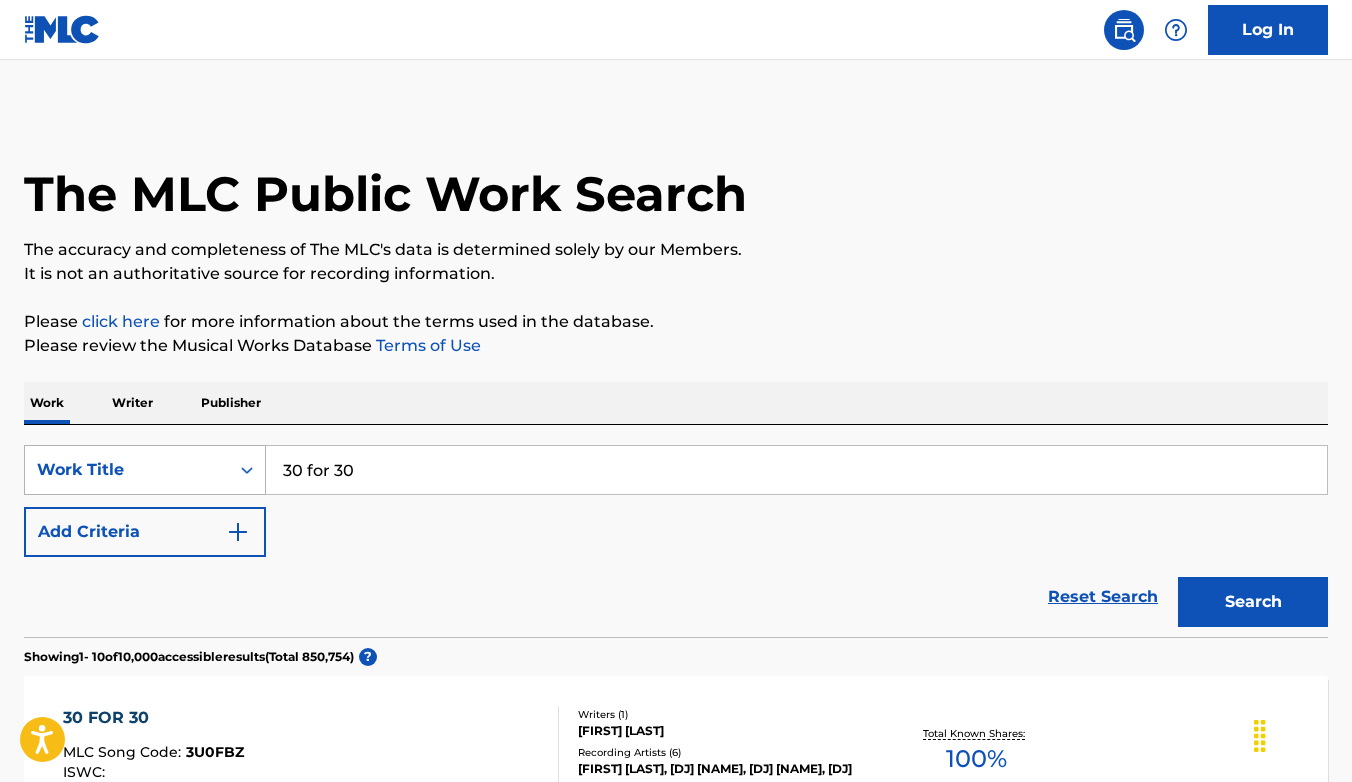 drag, startPoint x: 341, startPoint y: 467, endPoint x: 250, endPoint y: 470, distance: 91.04944 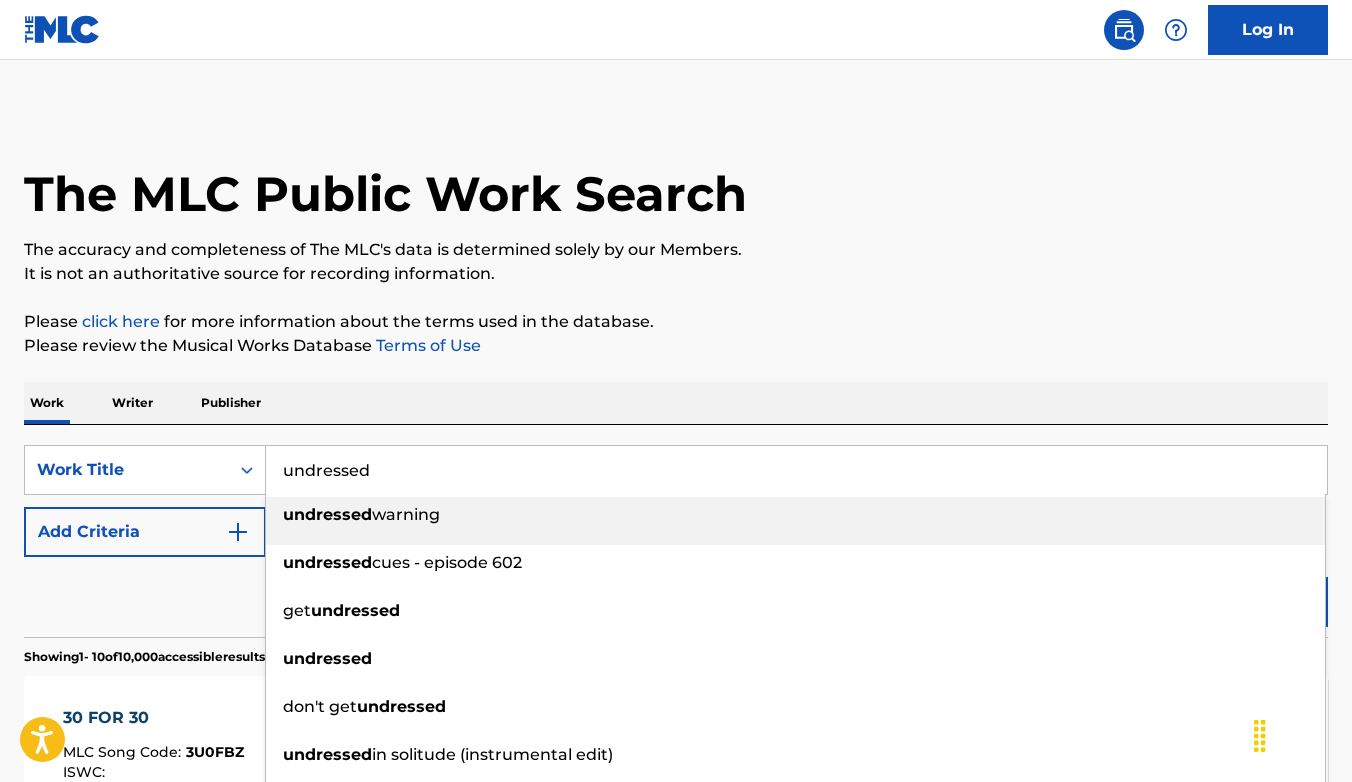 type on "undressed" 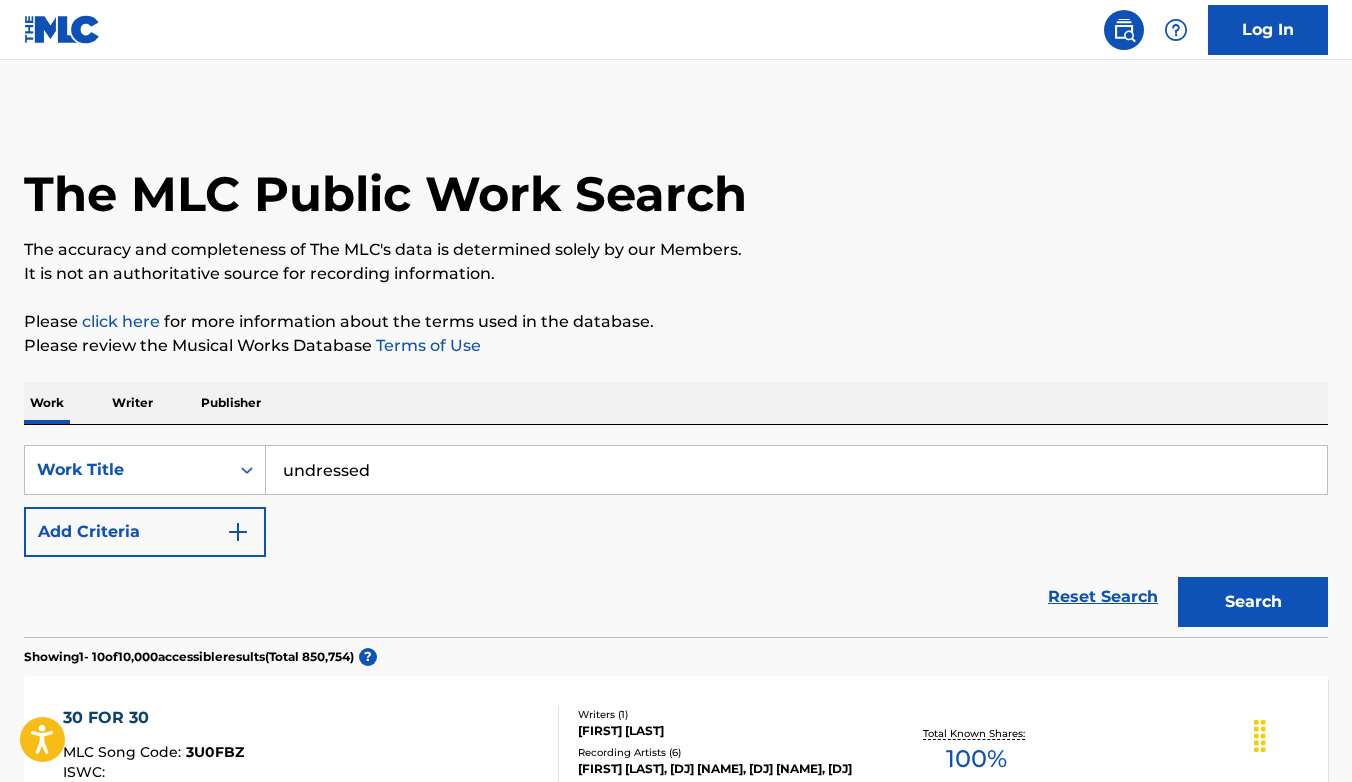 click on "Add Criteria" at bounding box center [145, 532] 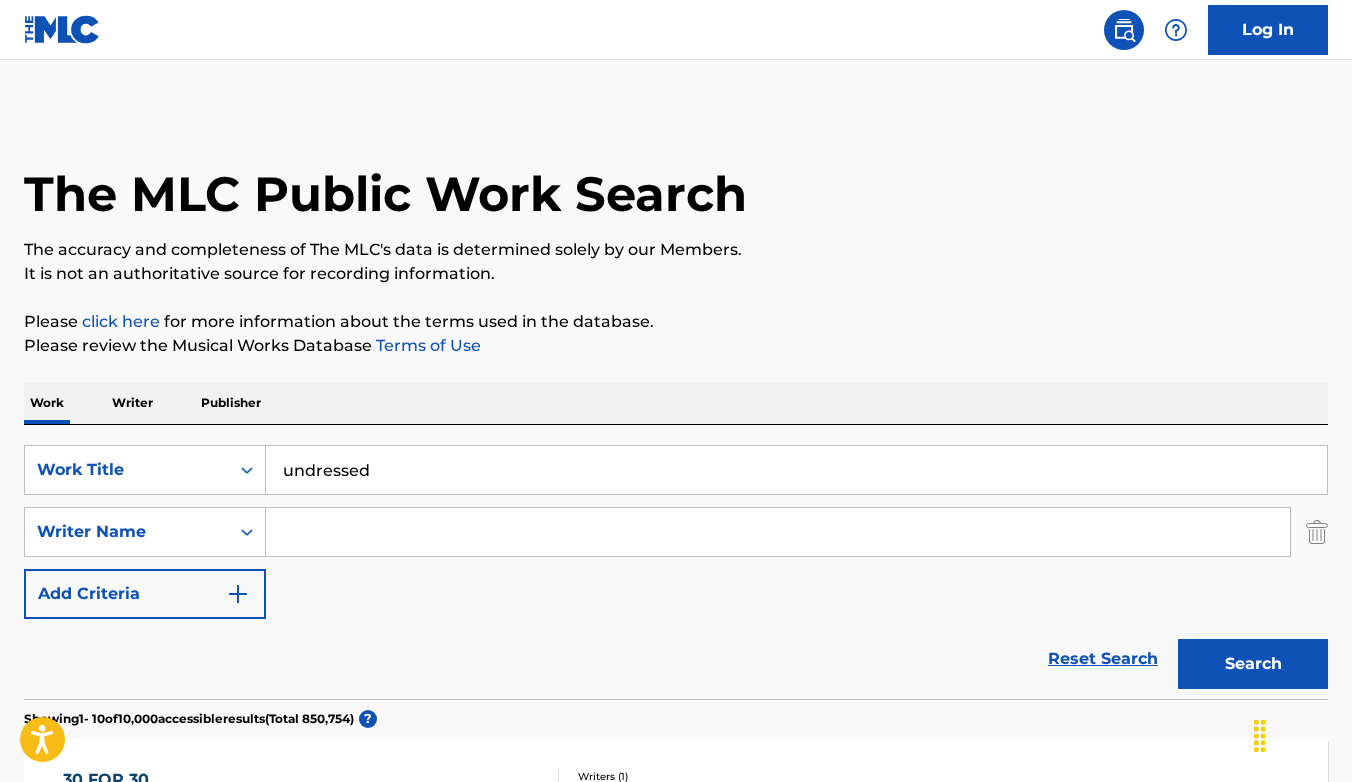 click at bounding box center [778, 532] 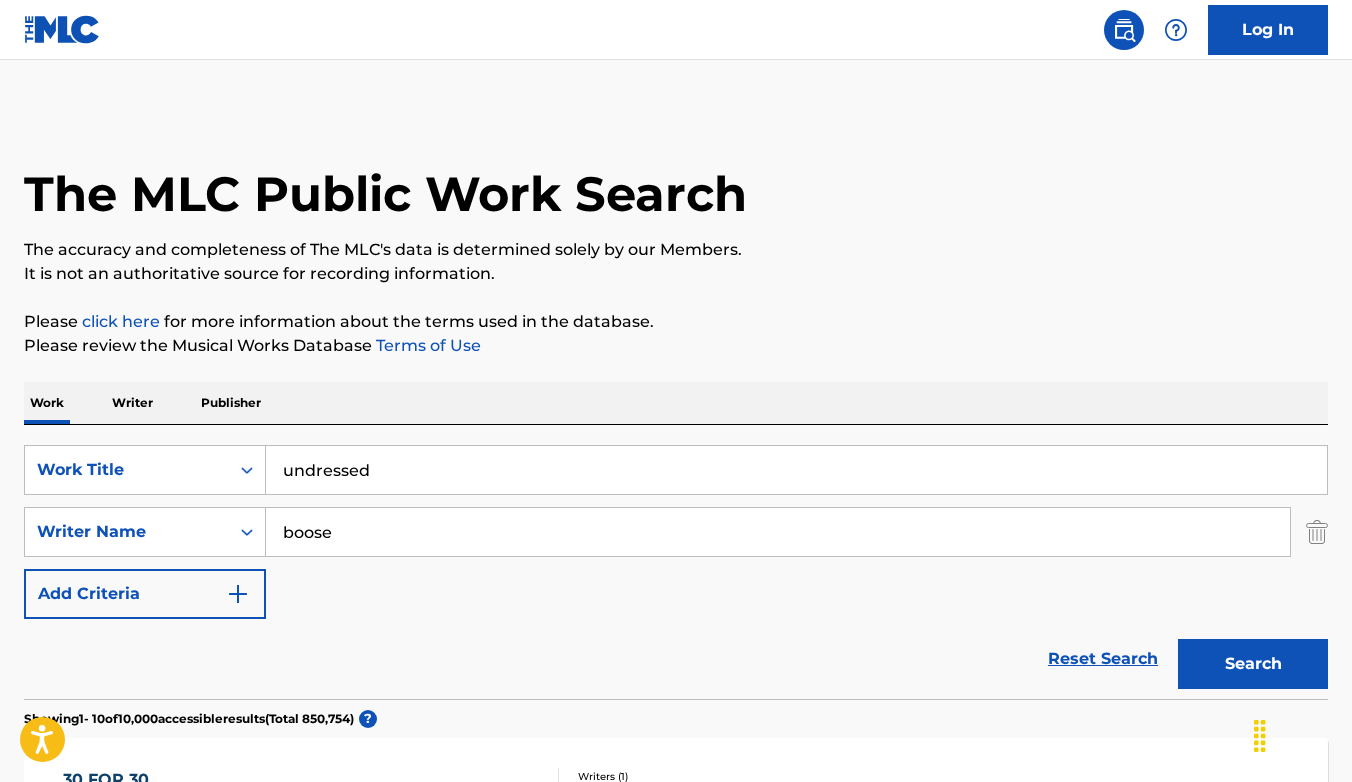 type on "boose" 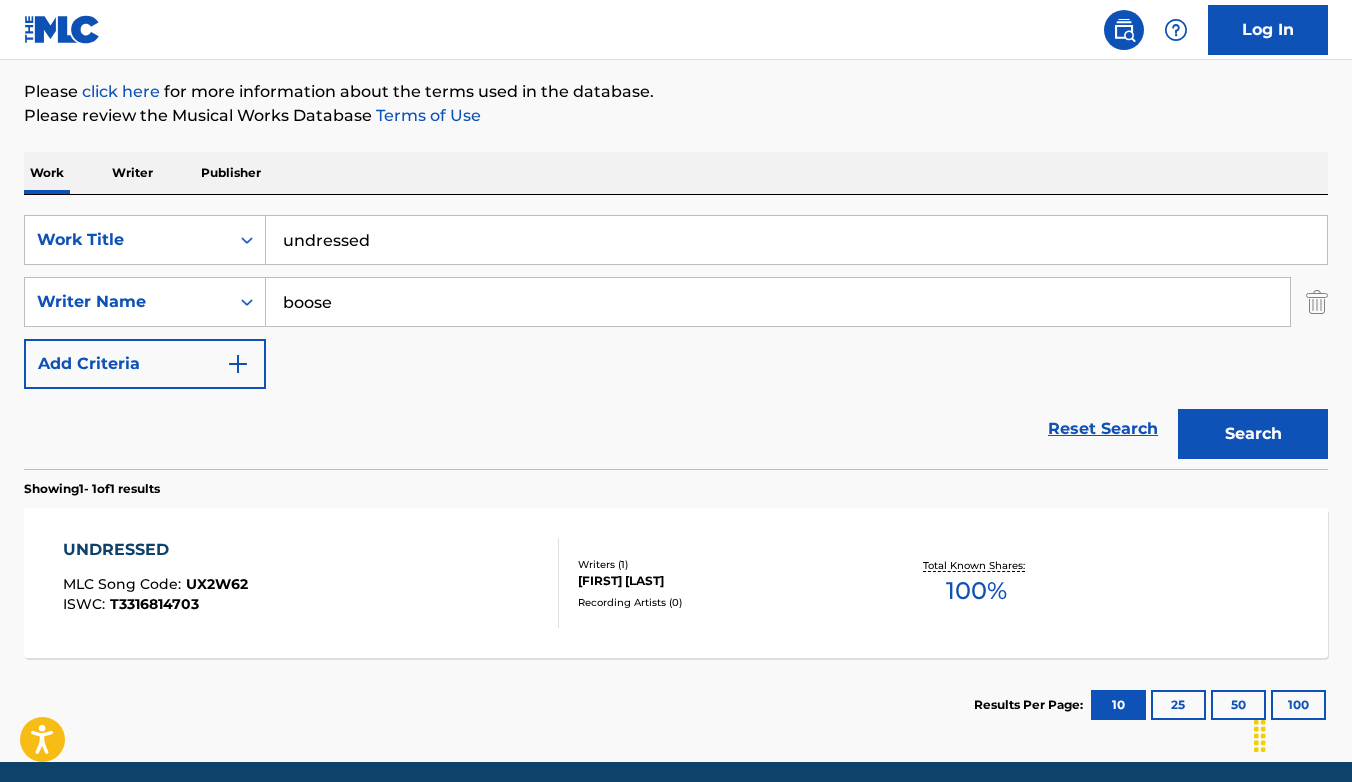 scroll, scrollTop: 306, scrollLeft: 0, axis: vertical 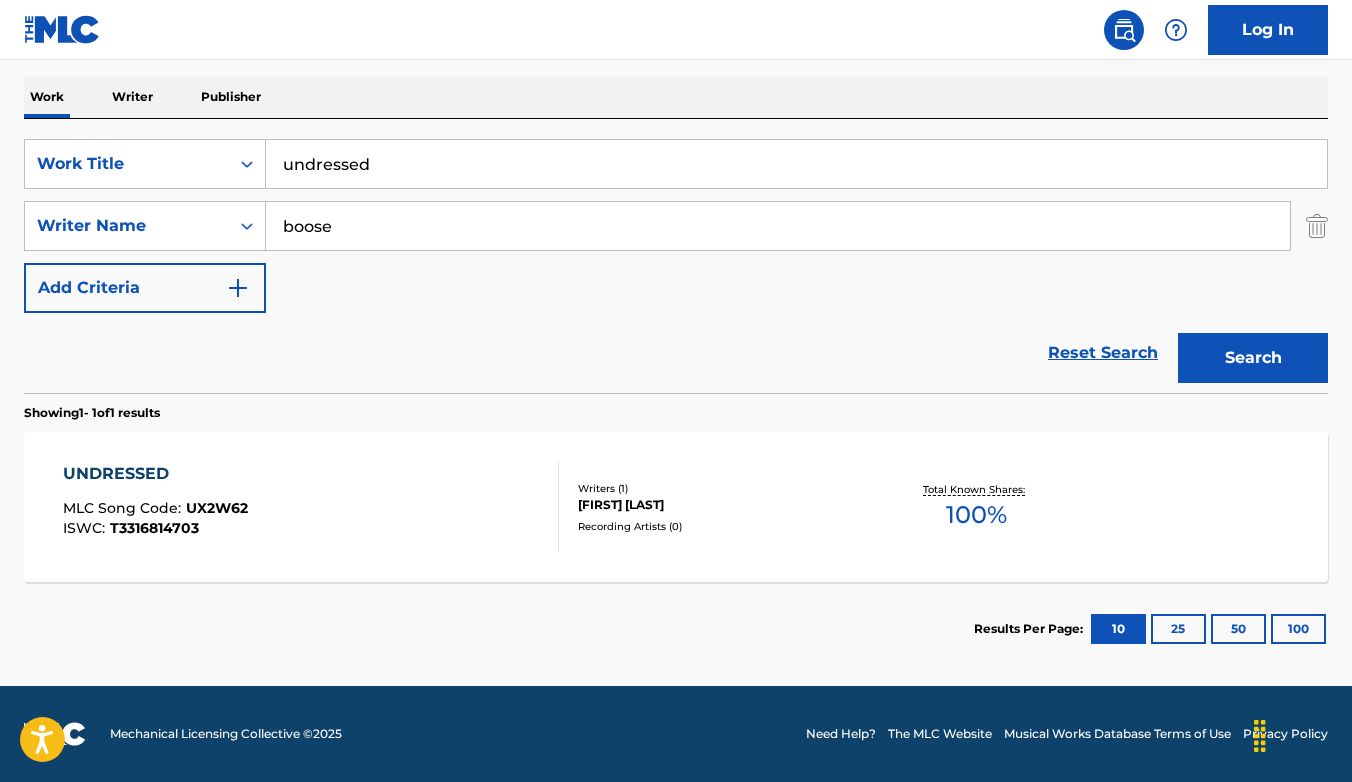 click on "UNDRESSED" at bounding box center (155, 474) 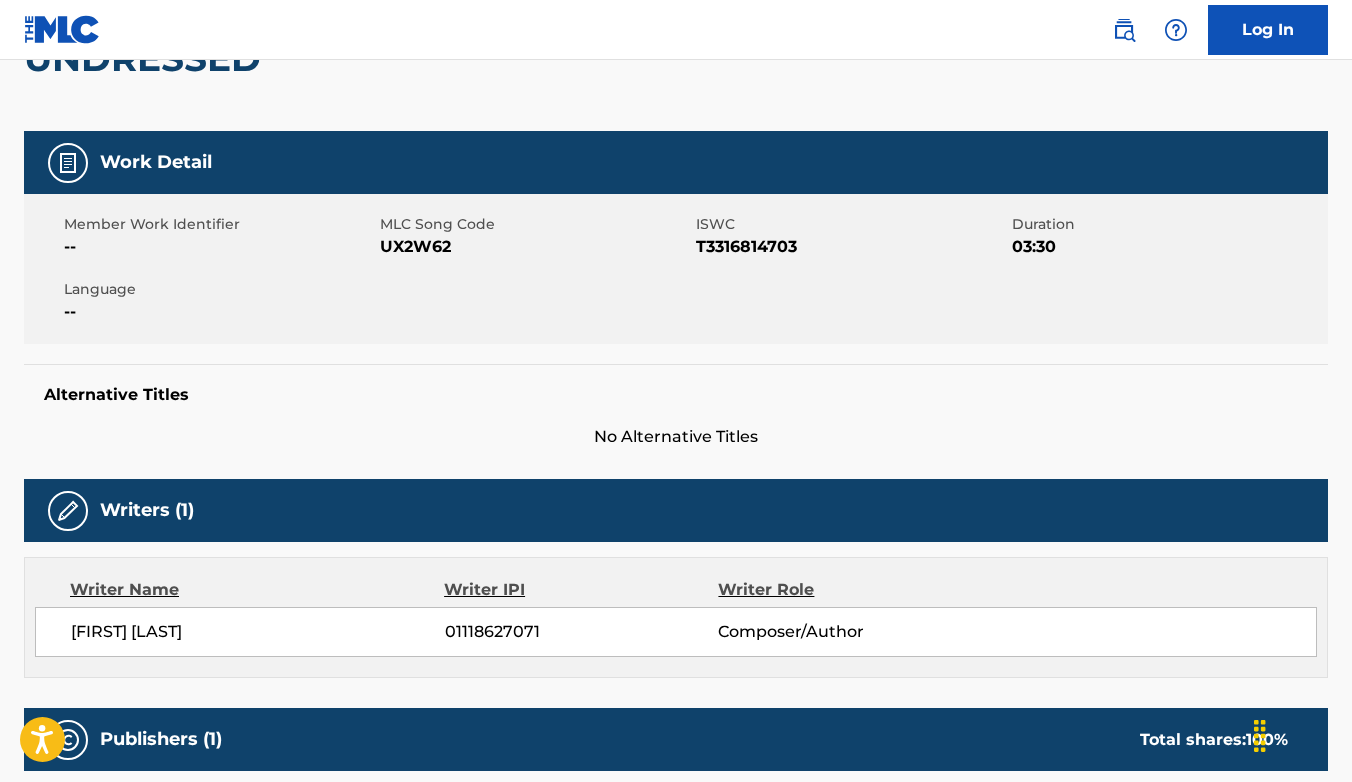 scroll, scrollTop: 0, scrollLeft: 0, axis: both 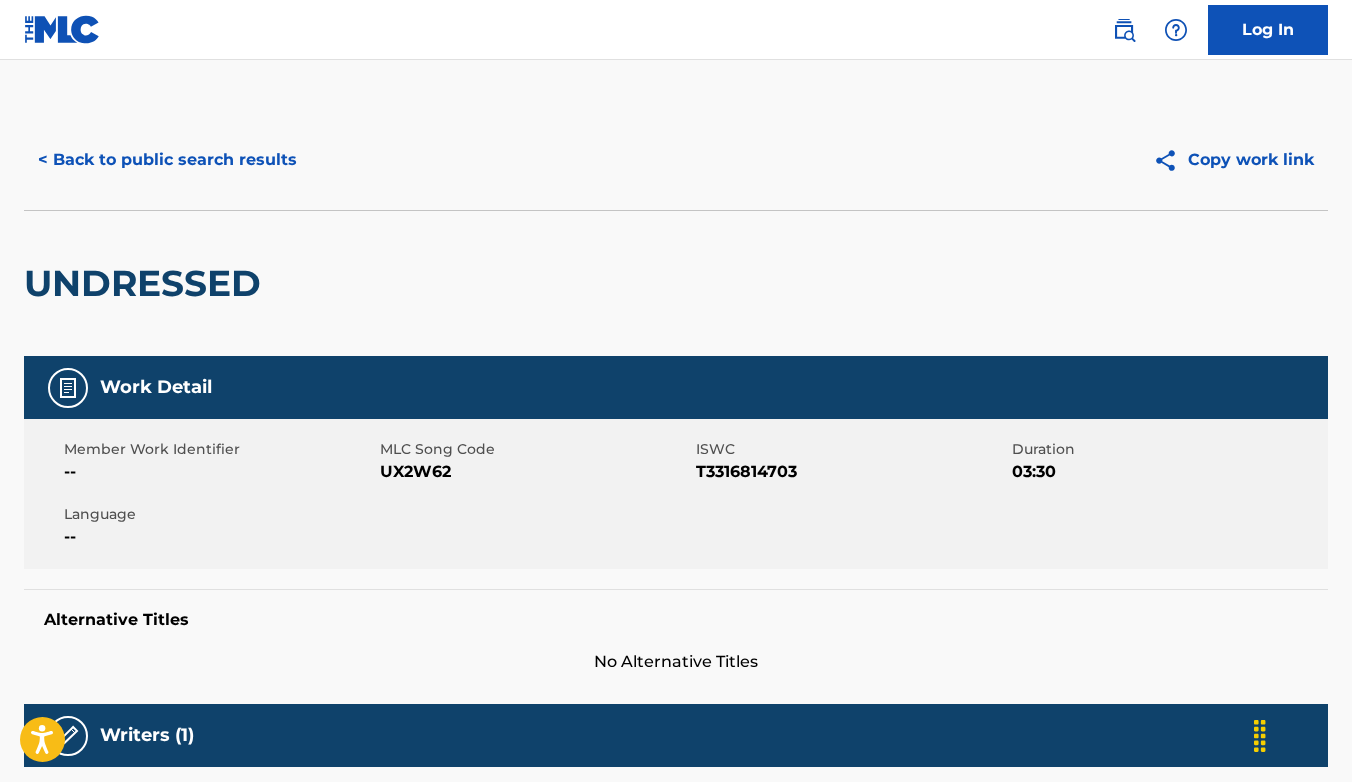 click on "< Back to public search results" at bounding box center [167, 160] 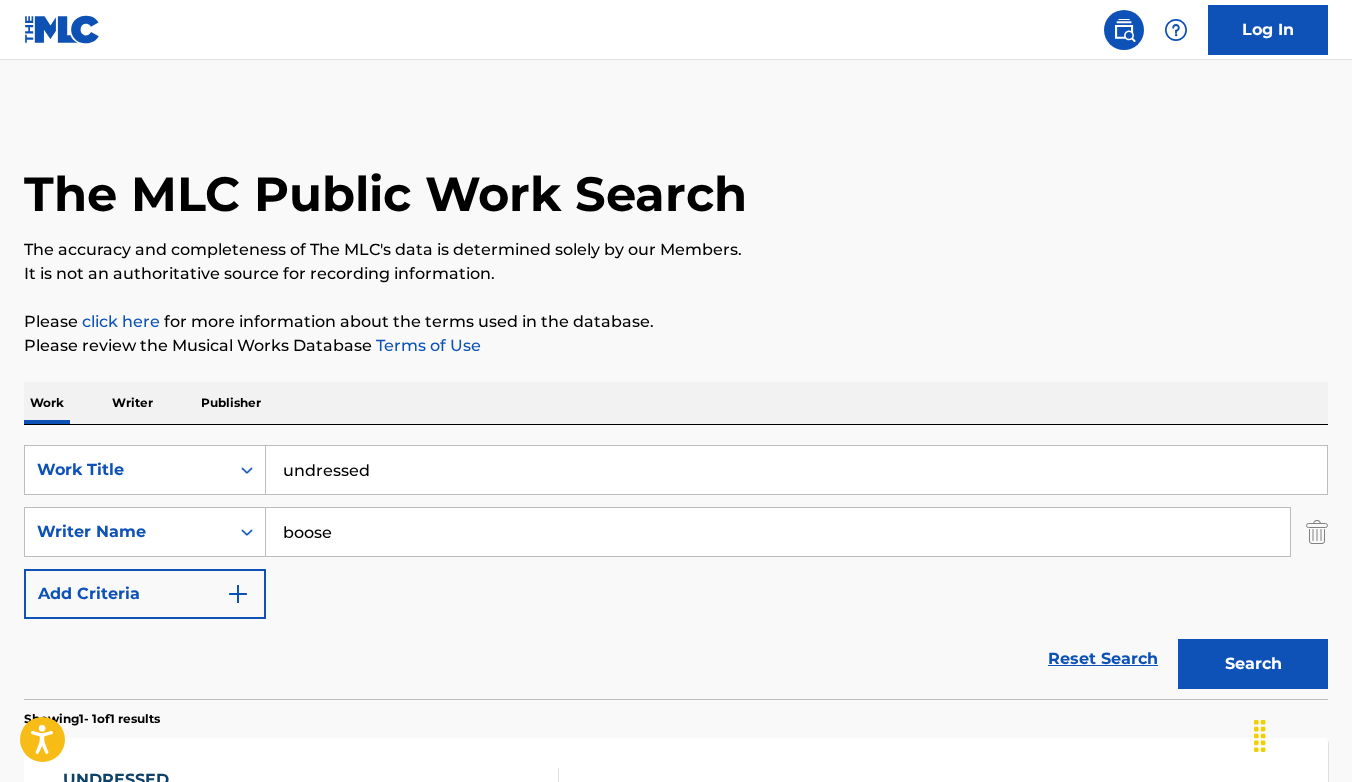 scroll, scrollTop: 192, scrollLeft: 0, axis: vertical 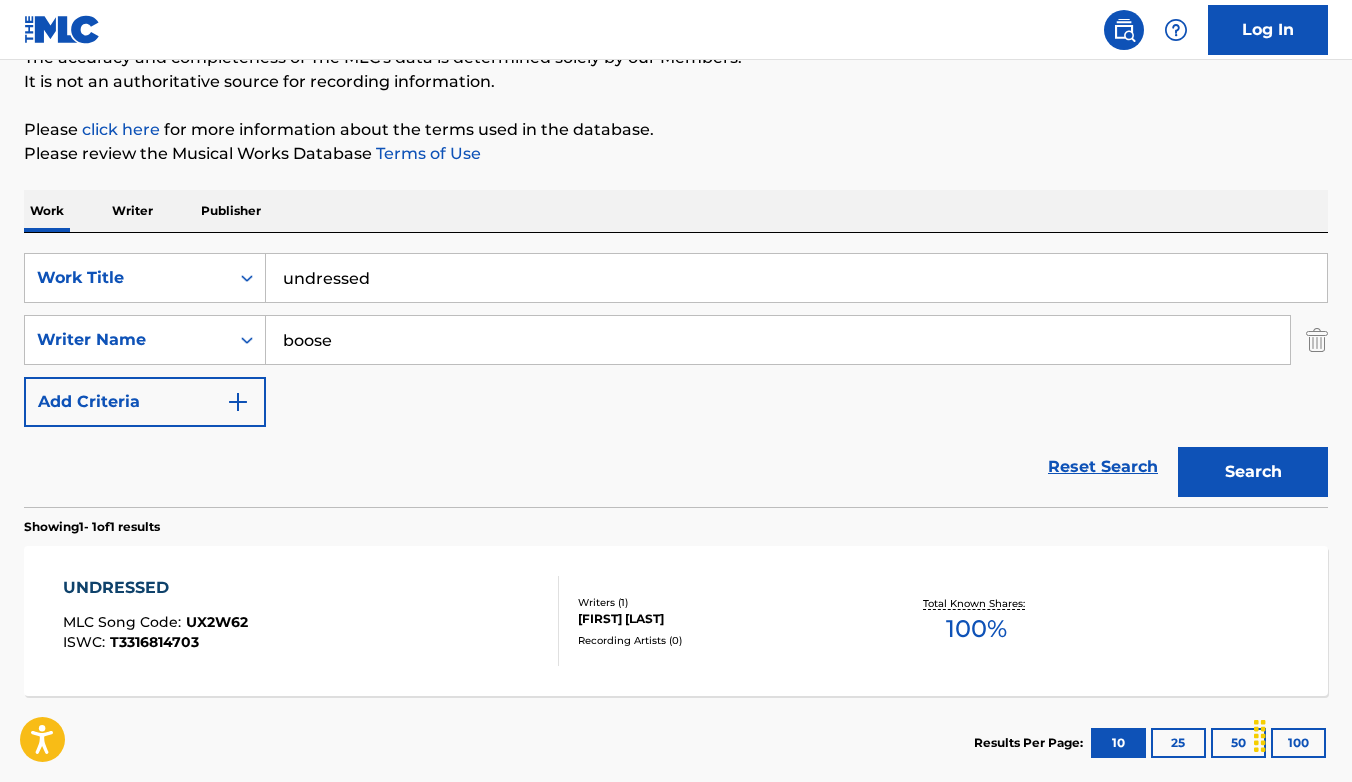 drag, startPoint x: 376, startPoint y: 277, endPoint x: 274, endPoint y: 277, distance: 102 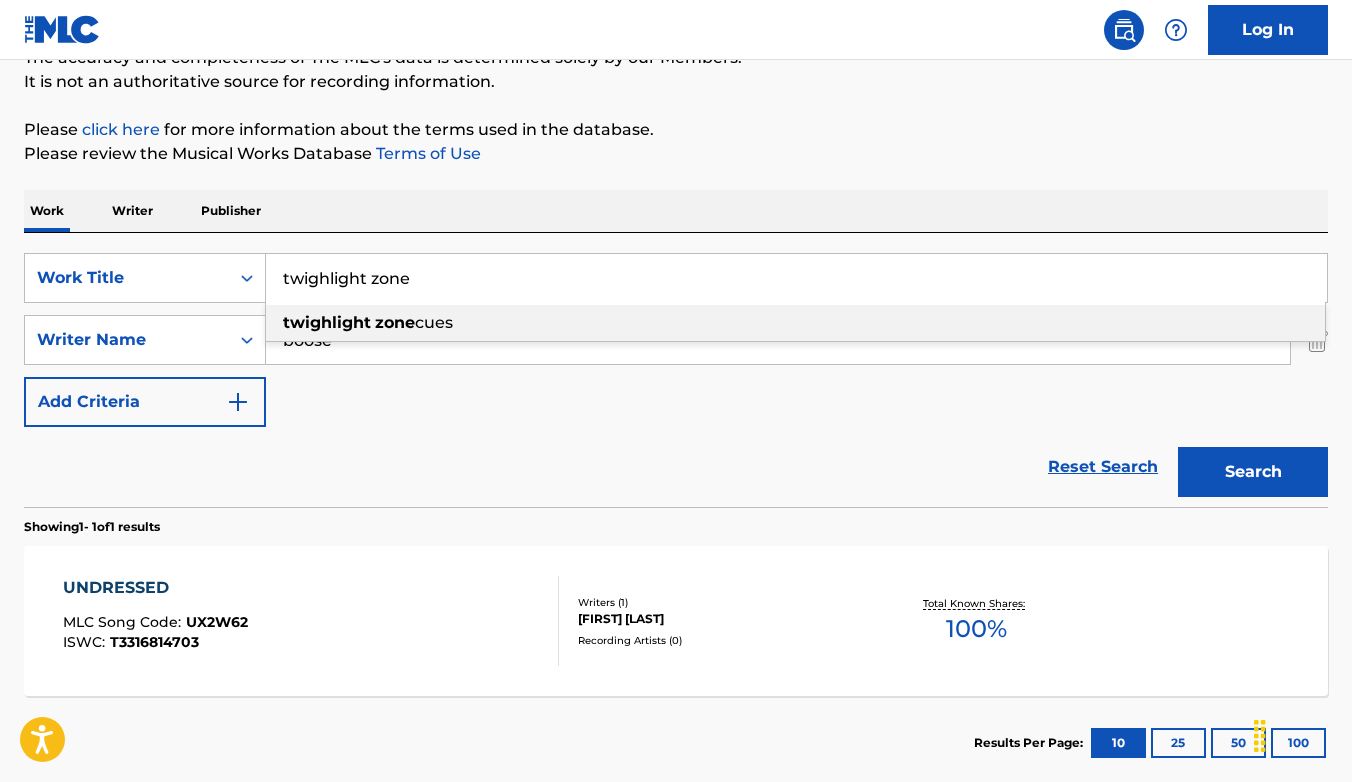 click on "twighlight zone" at bounding box center [796, 278] 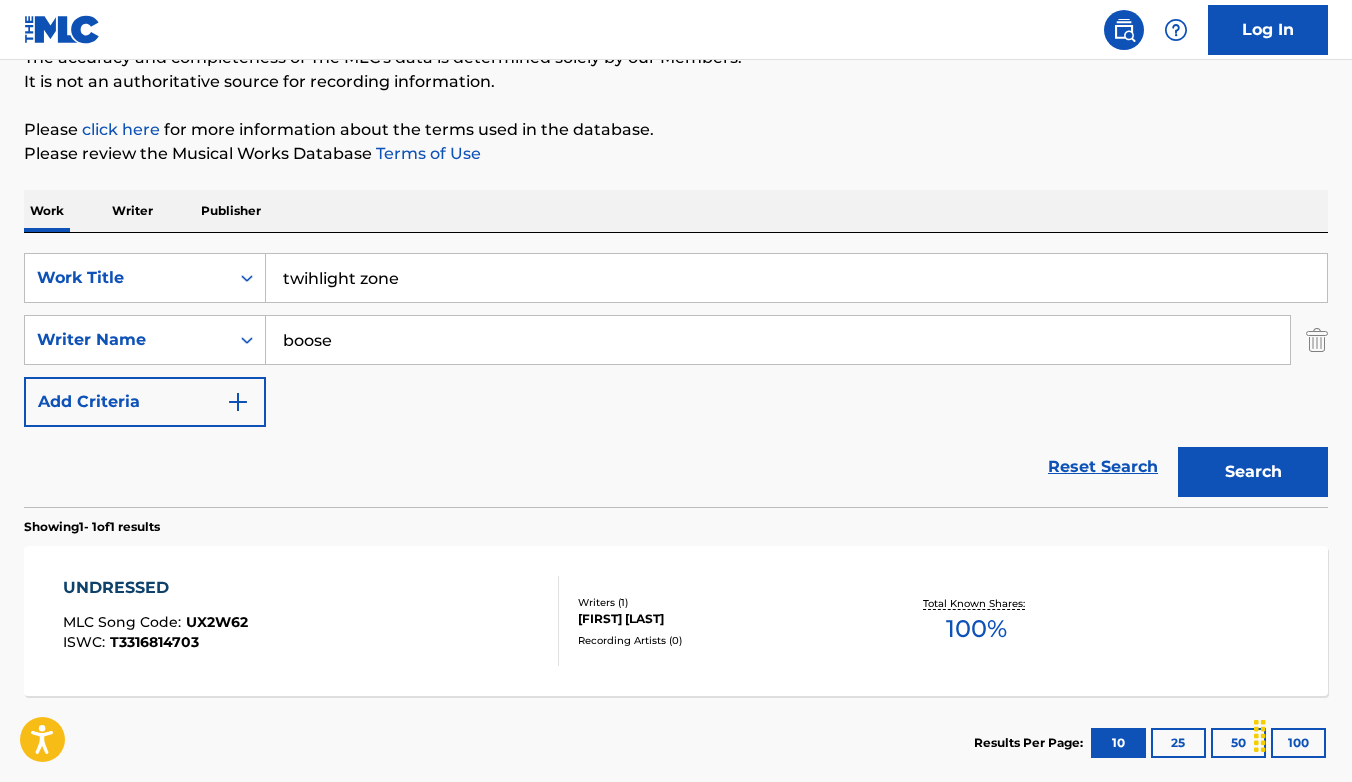 click on "twihlight zone" at bounding box center [796, 278] 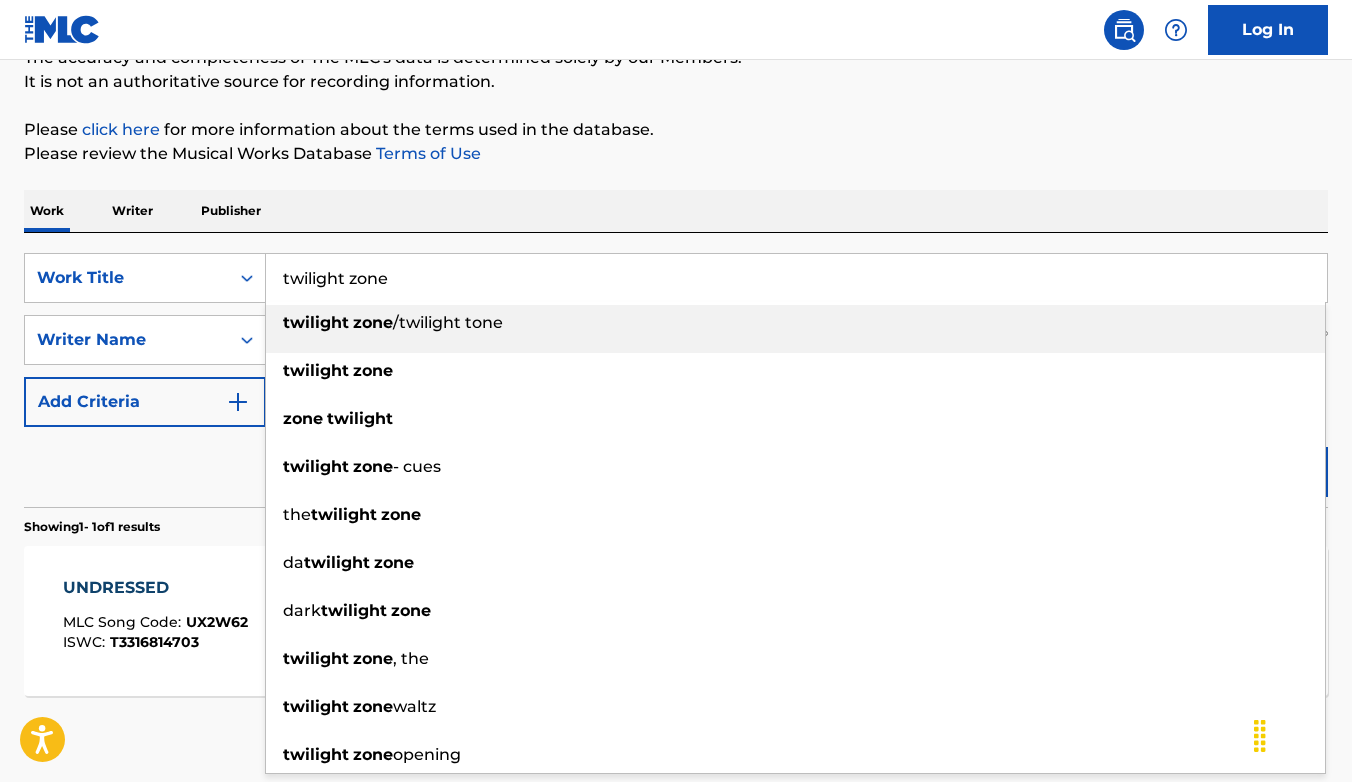 click on "twilight zone" at bounding box center (796, 278) 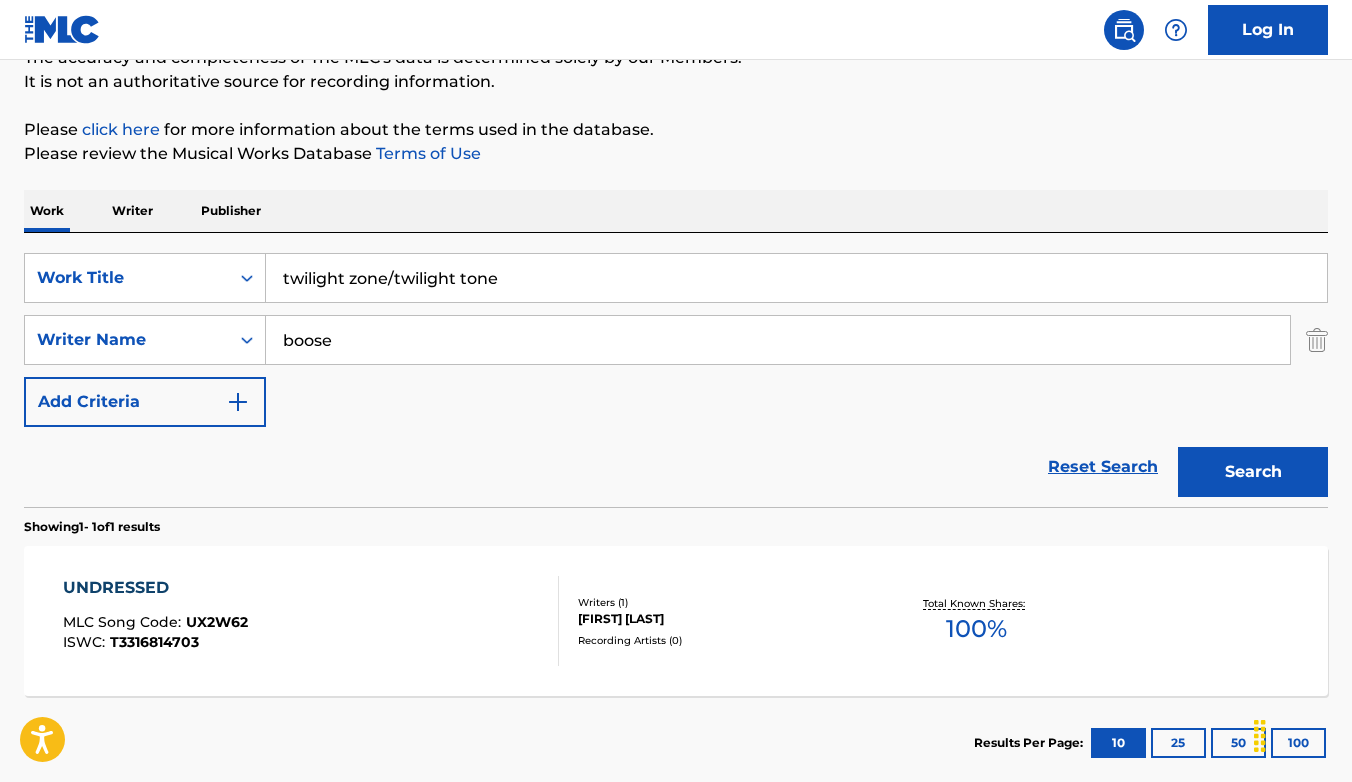 type on "twilight zone/twilight tone" 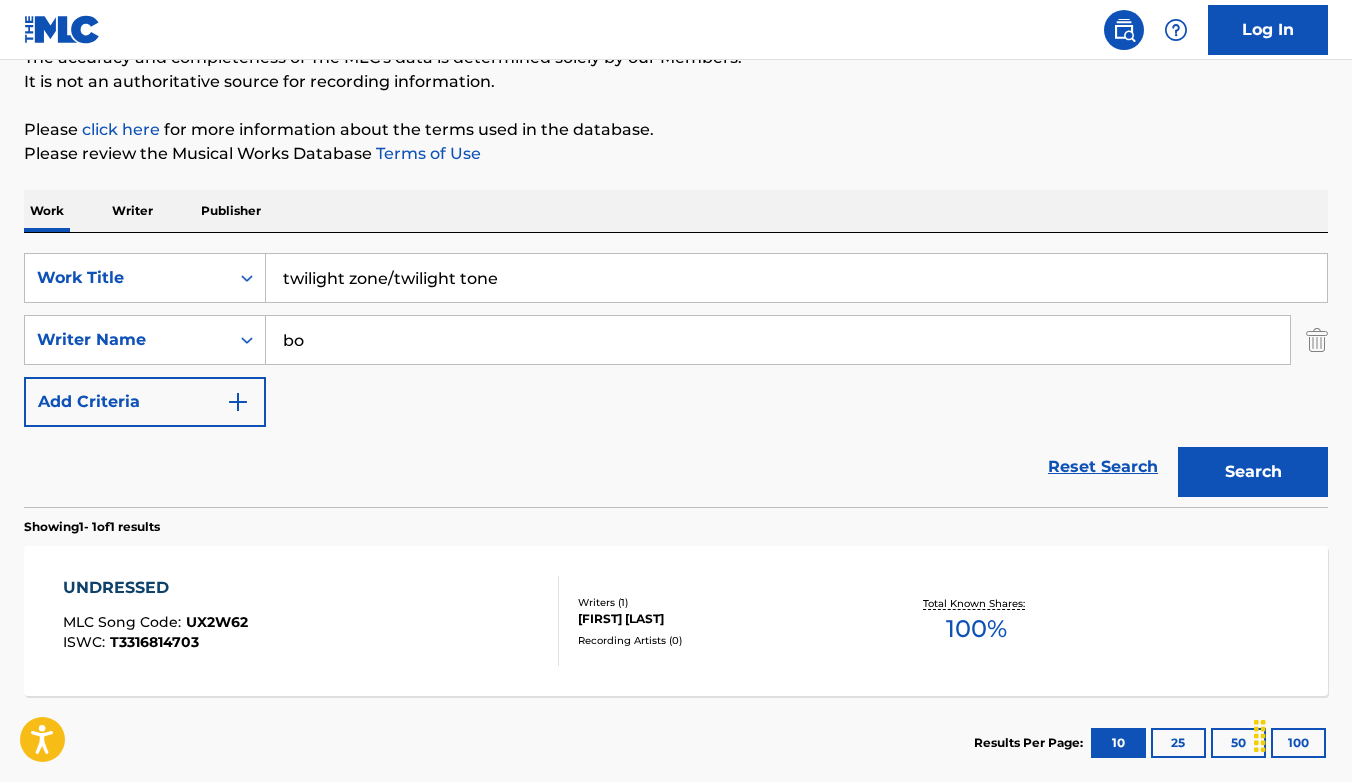 type on "b" 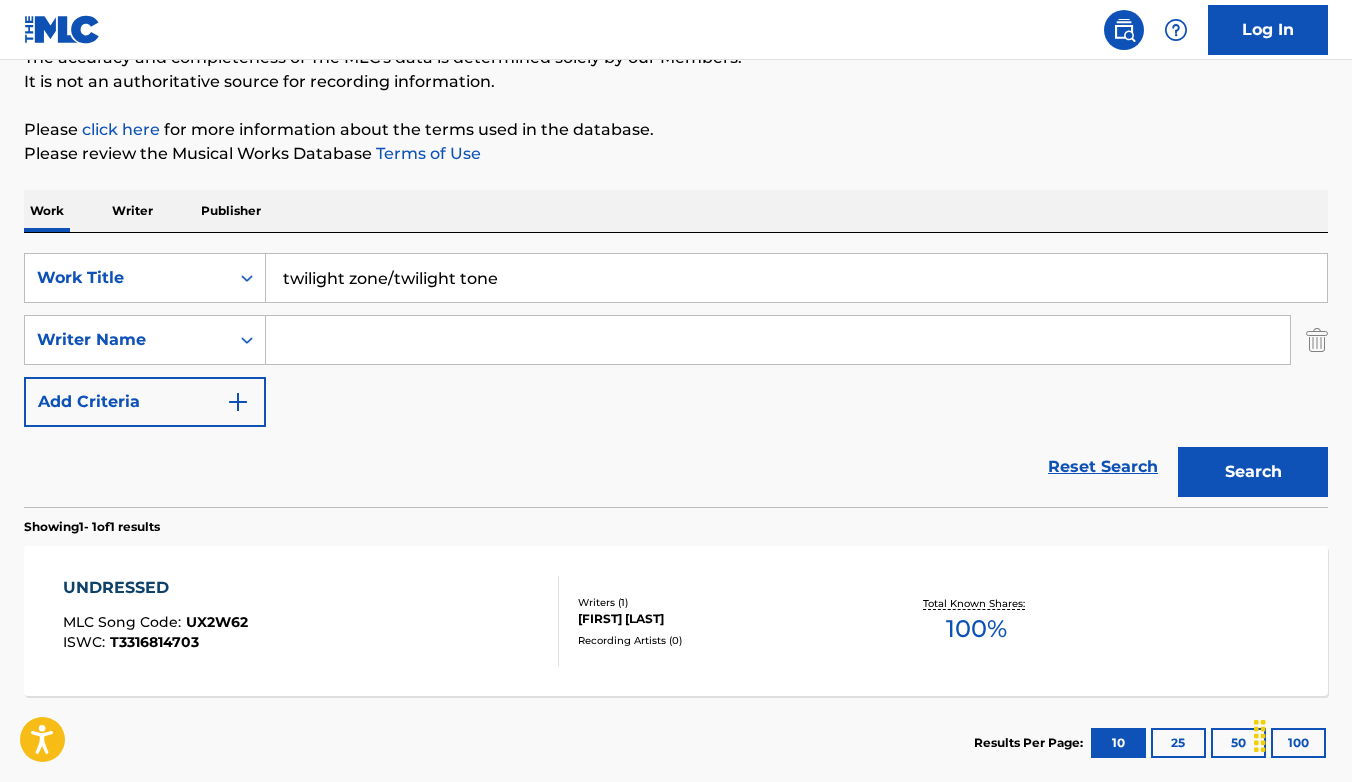type 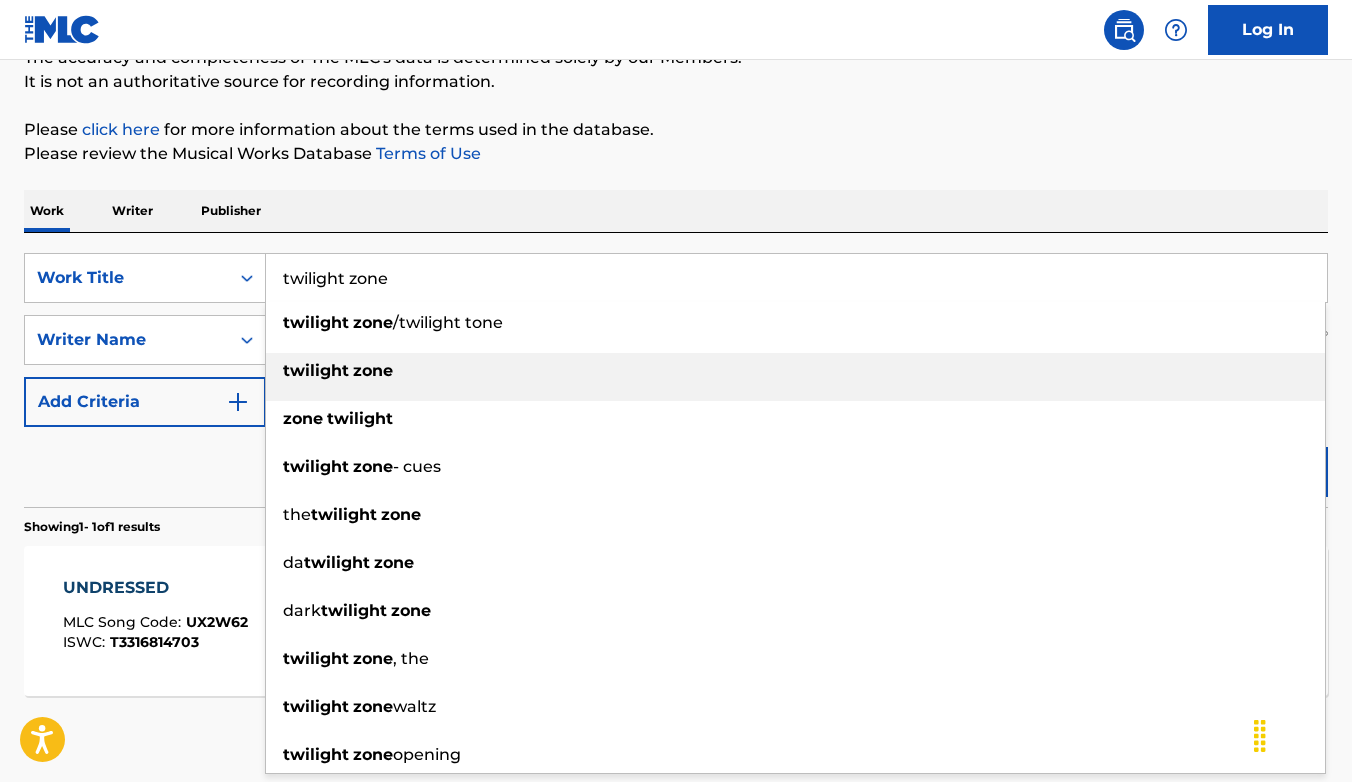 type on "twilight zone" 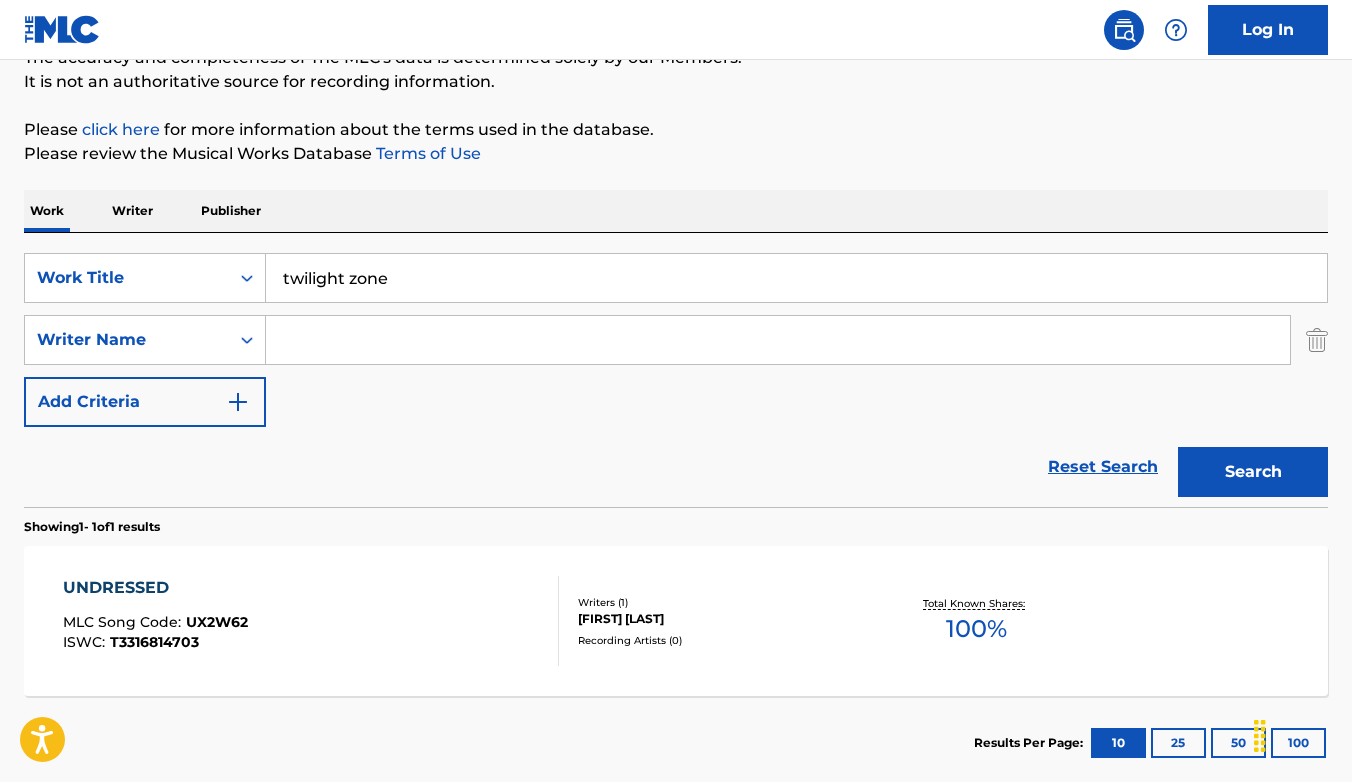 click at bounding box center (778, 340) 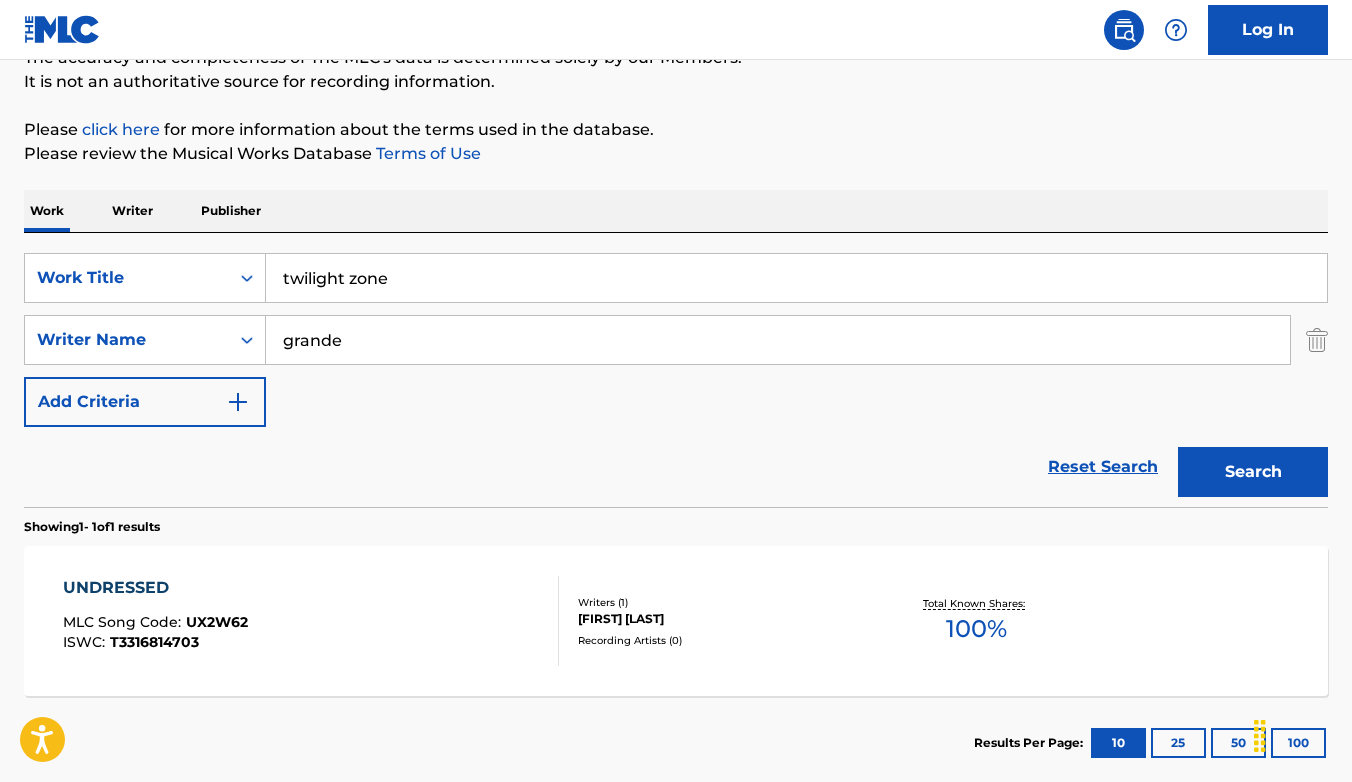 type on "grande" 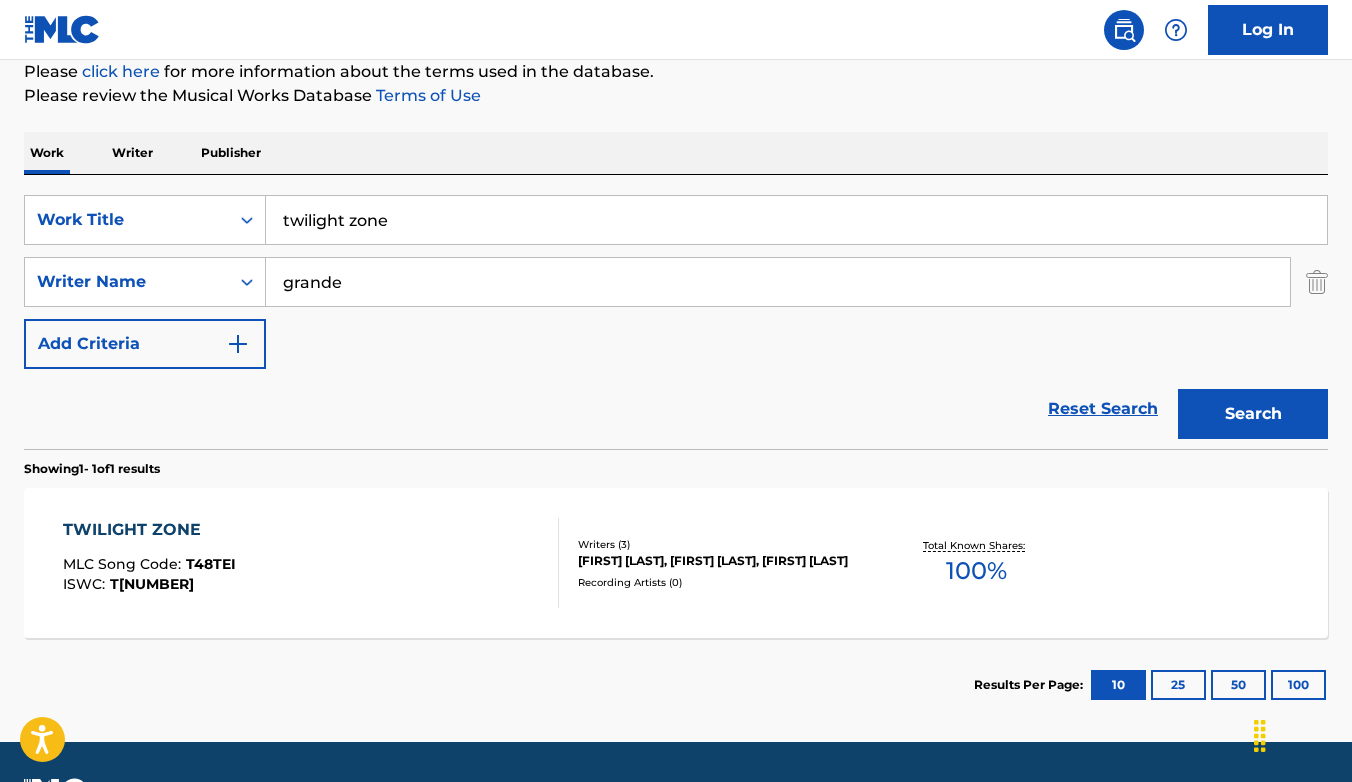 scroll, scrollTop: 254, scrollLeft: 0, axis: vertical 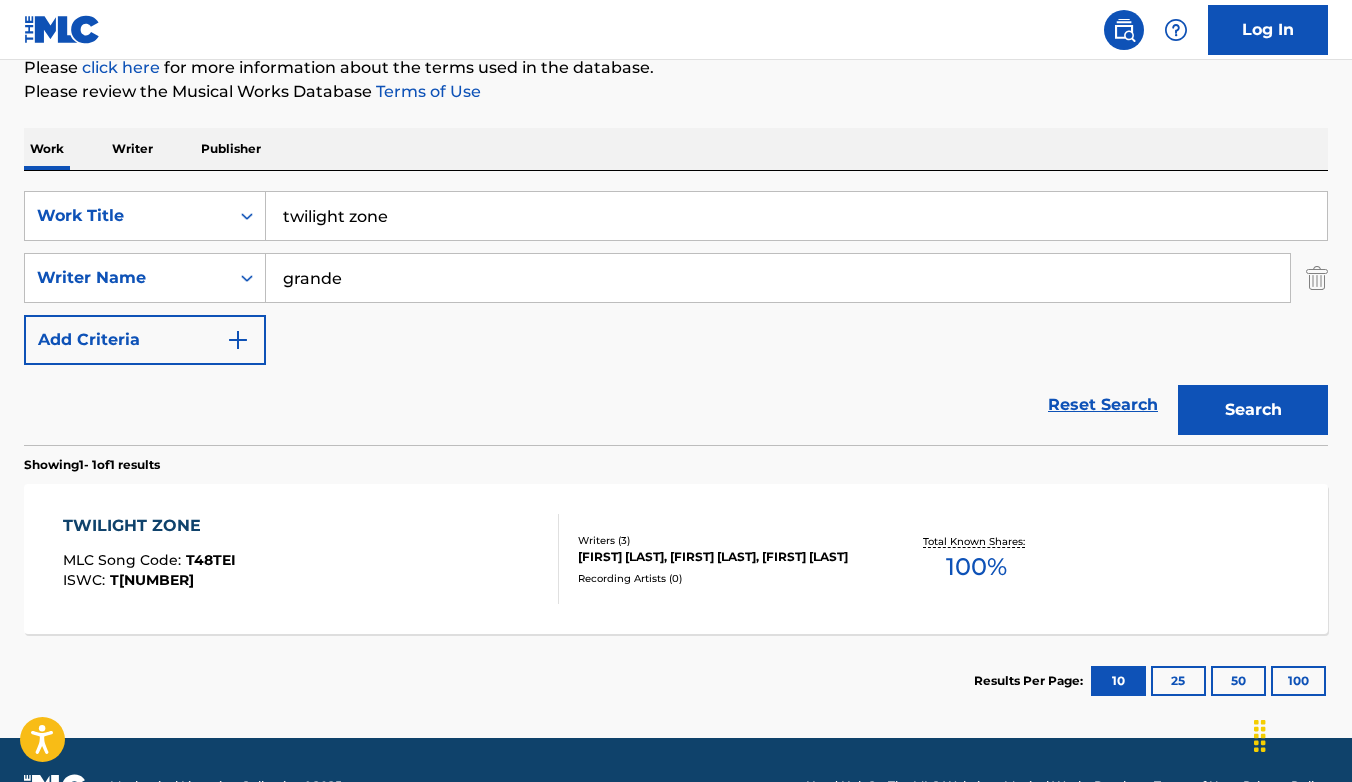 click on "[FIRST] [LAST], [FIRST] [LAST], [FIRST] [LAST]" at bounding box center [723, 557] 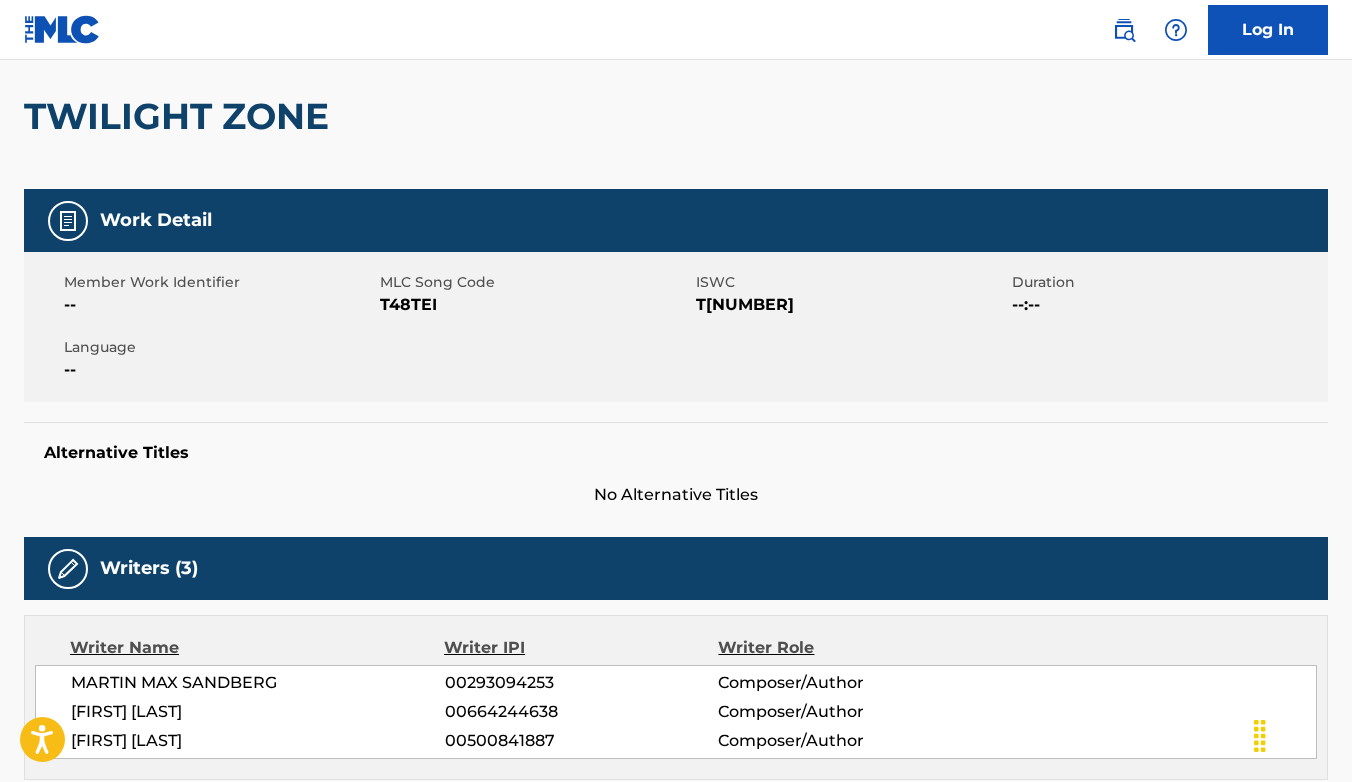 scroll, scrollTop: 0, scrollLeft: 0, axis: both 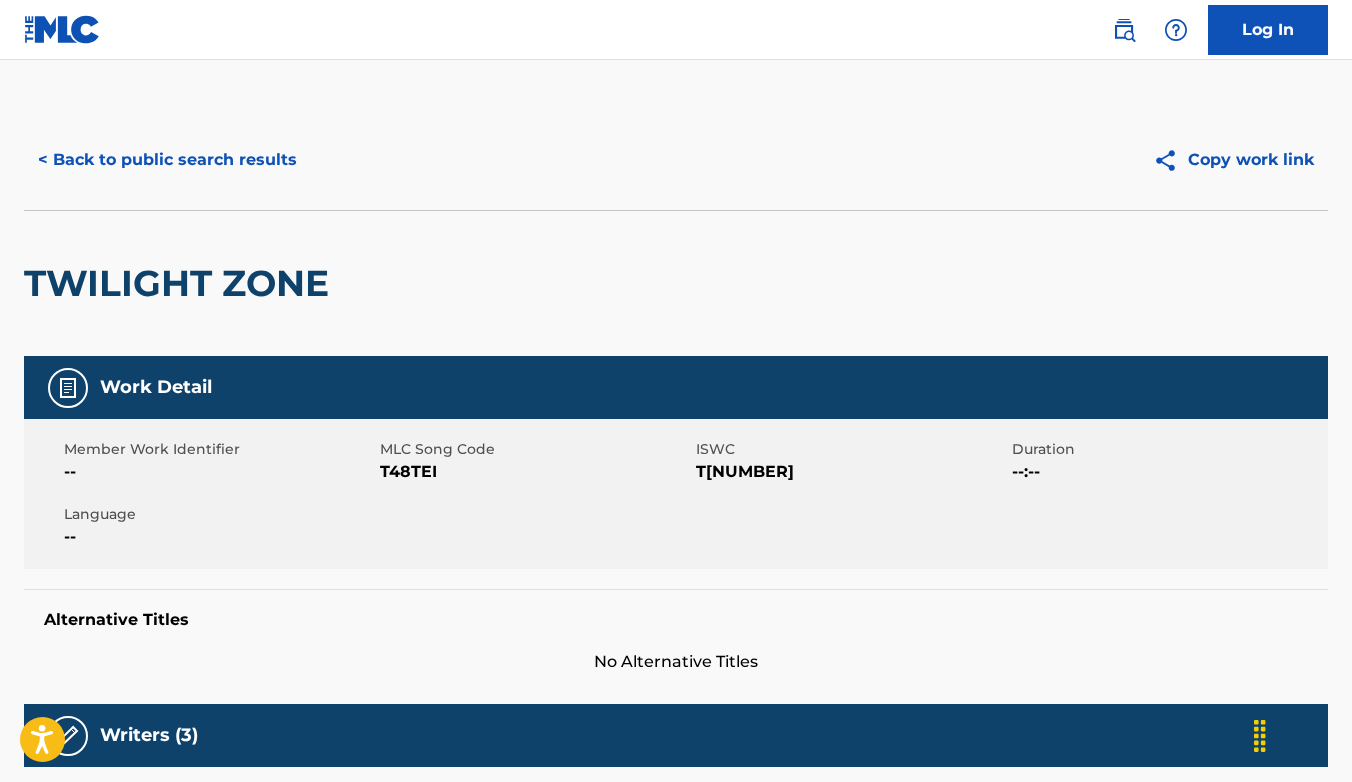 click on "< Back to public search results" at bounding box center (167, 160) 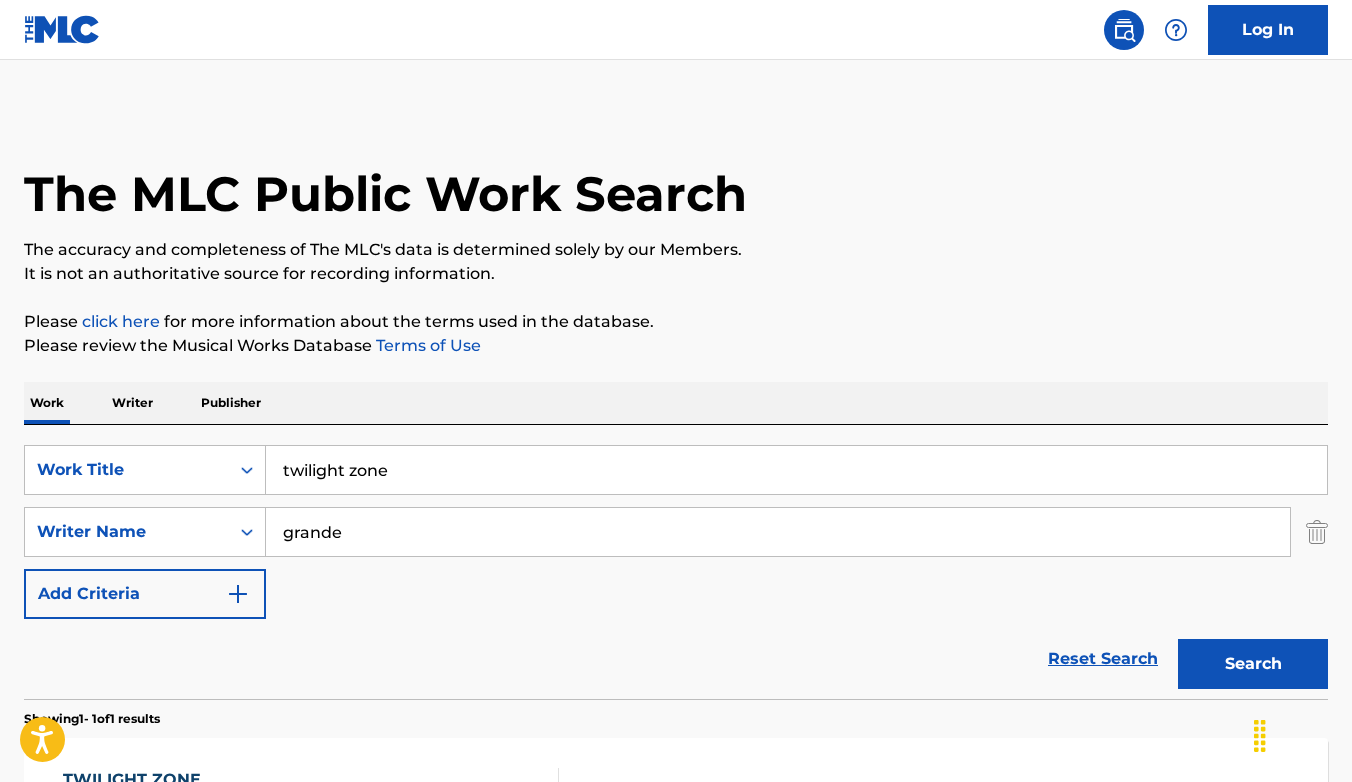 scroll, scrollTop: 192, scrollLeft: 0, axis: vertical 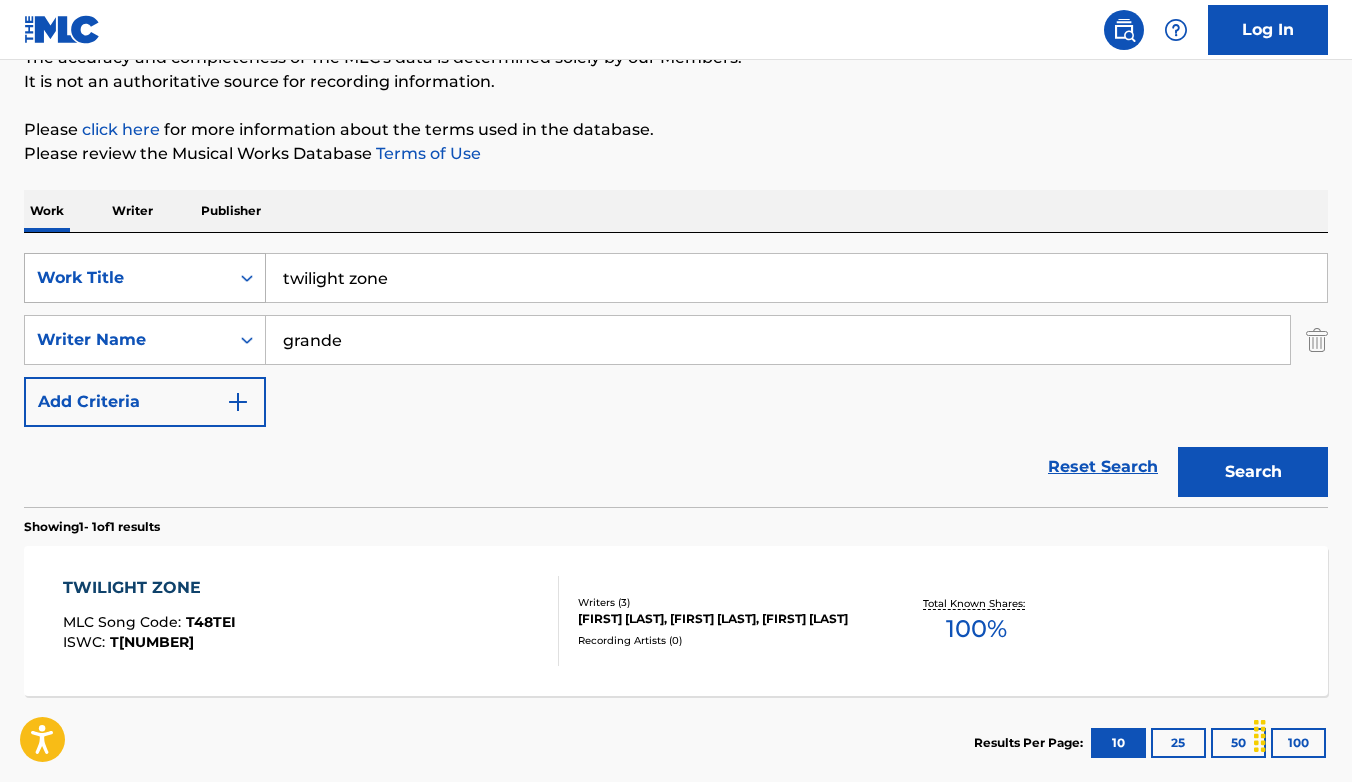drag, startPoint x: 400, startPoint y: 284, endPoint x: 230, endPoint y: 275, distance: 170.23807 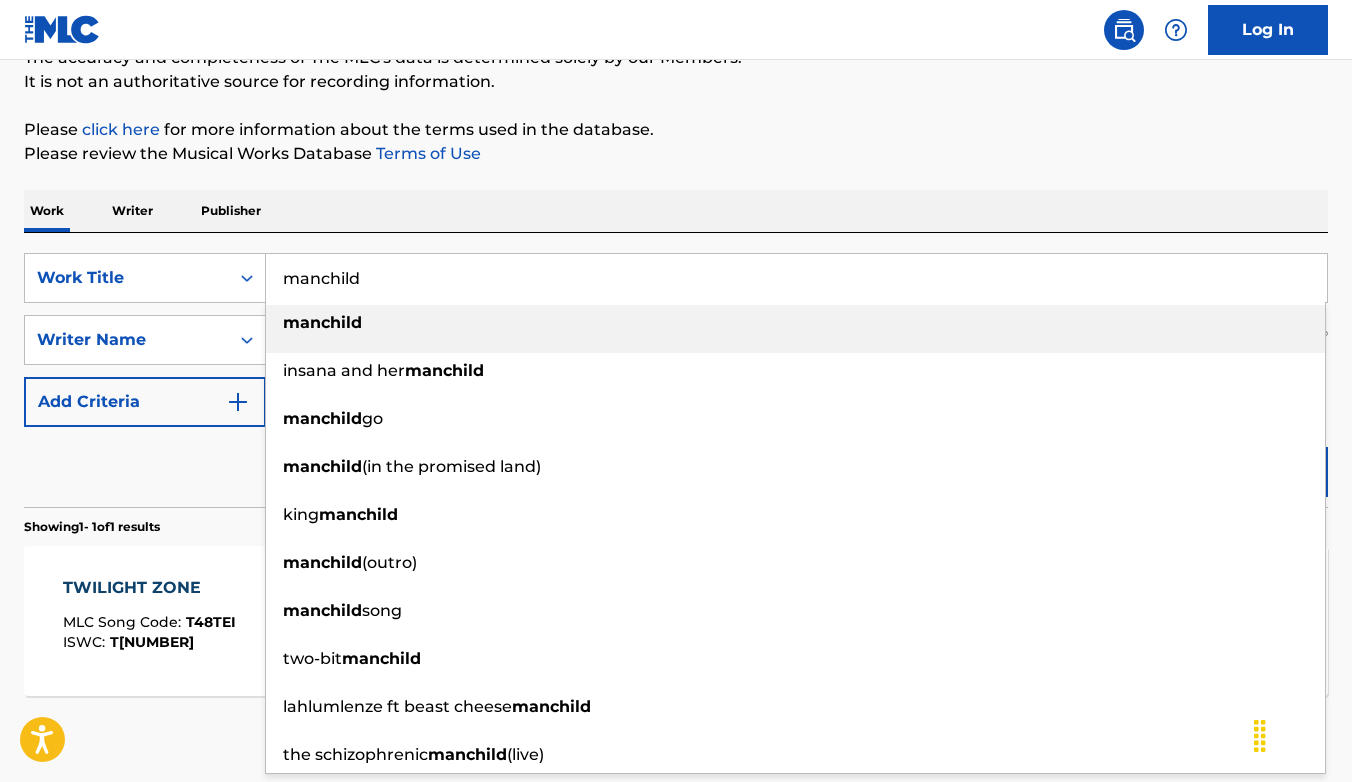 type on "manchild" 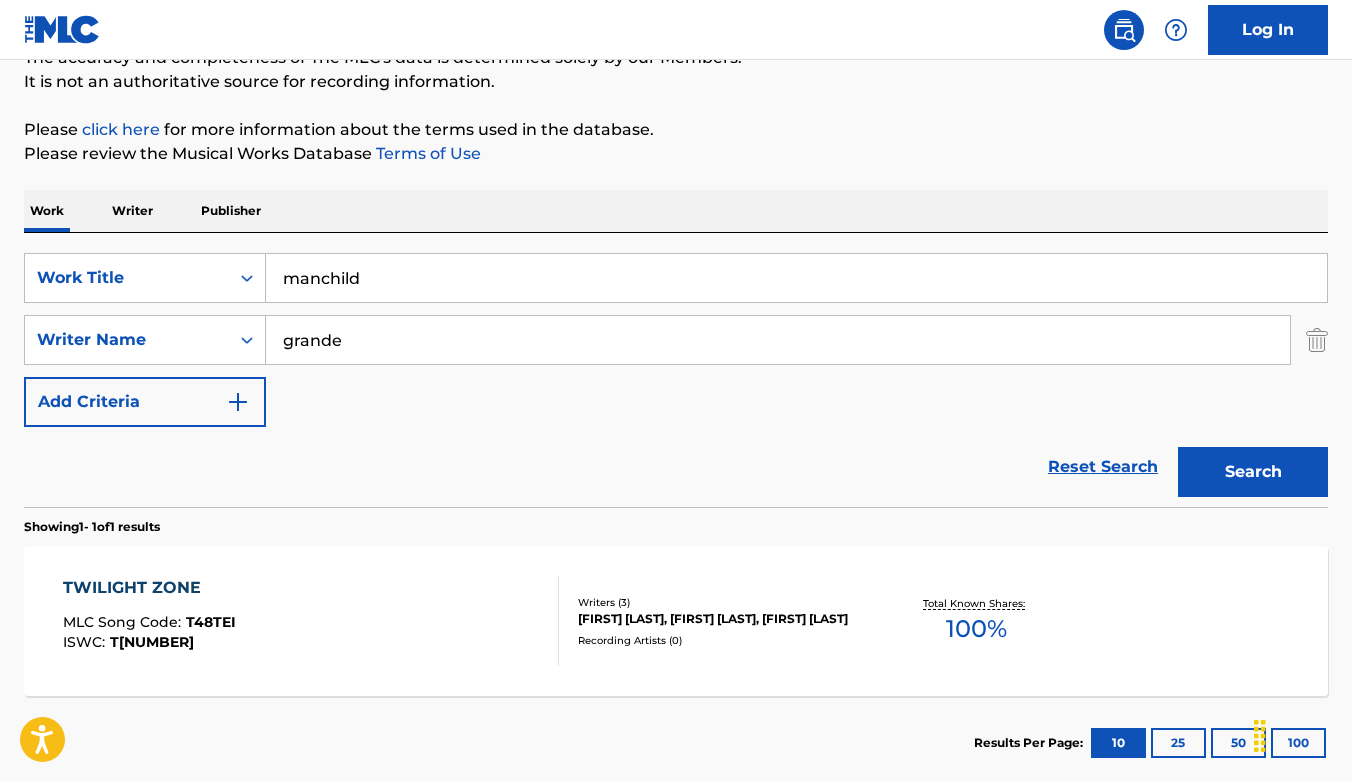 click on "grande" at bounding box center [778, 340] 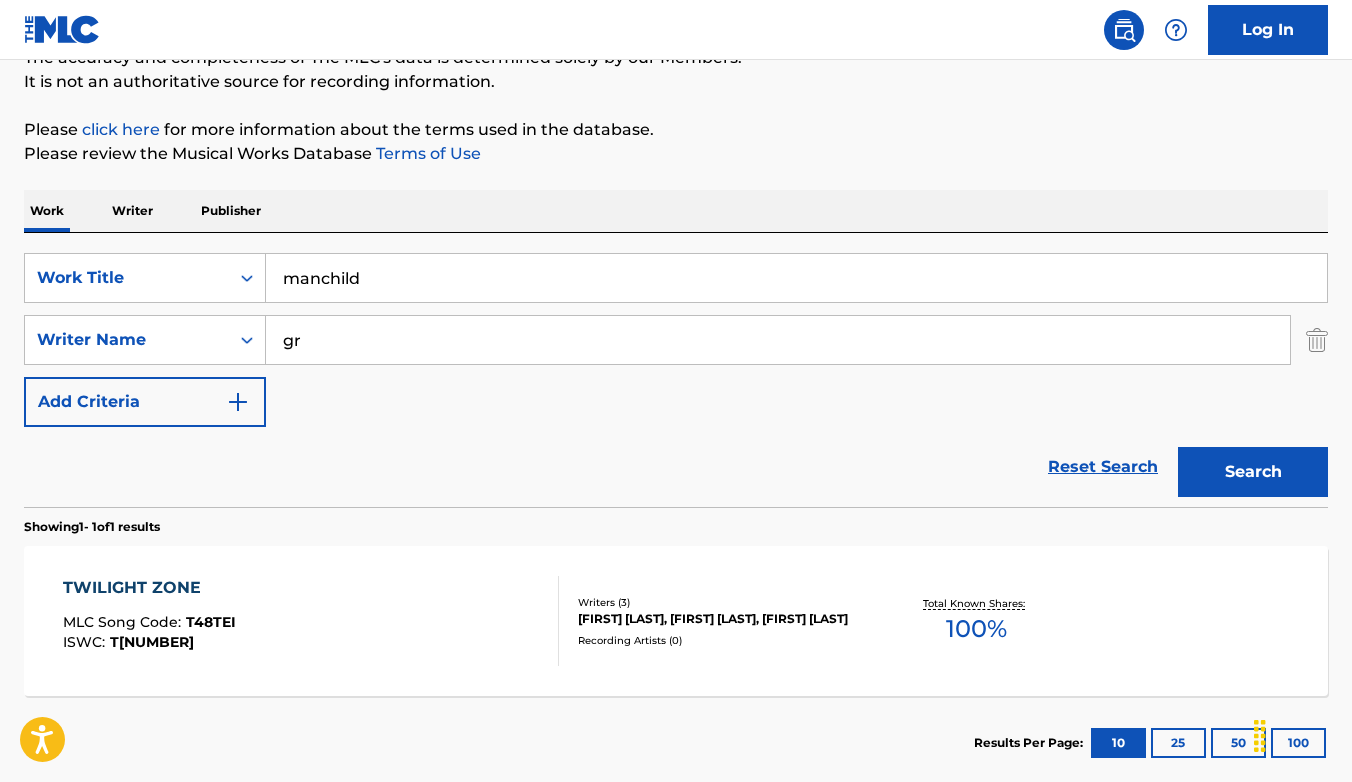 type on "g" 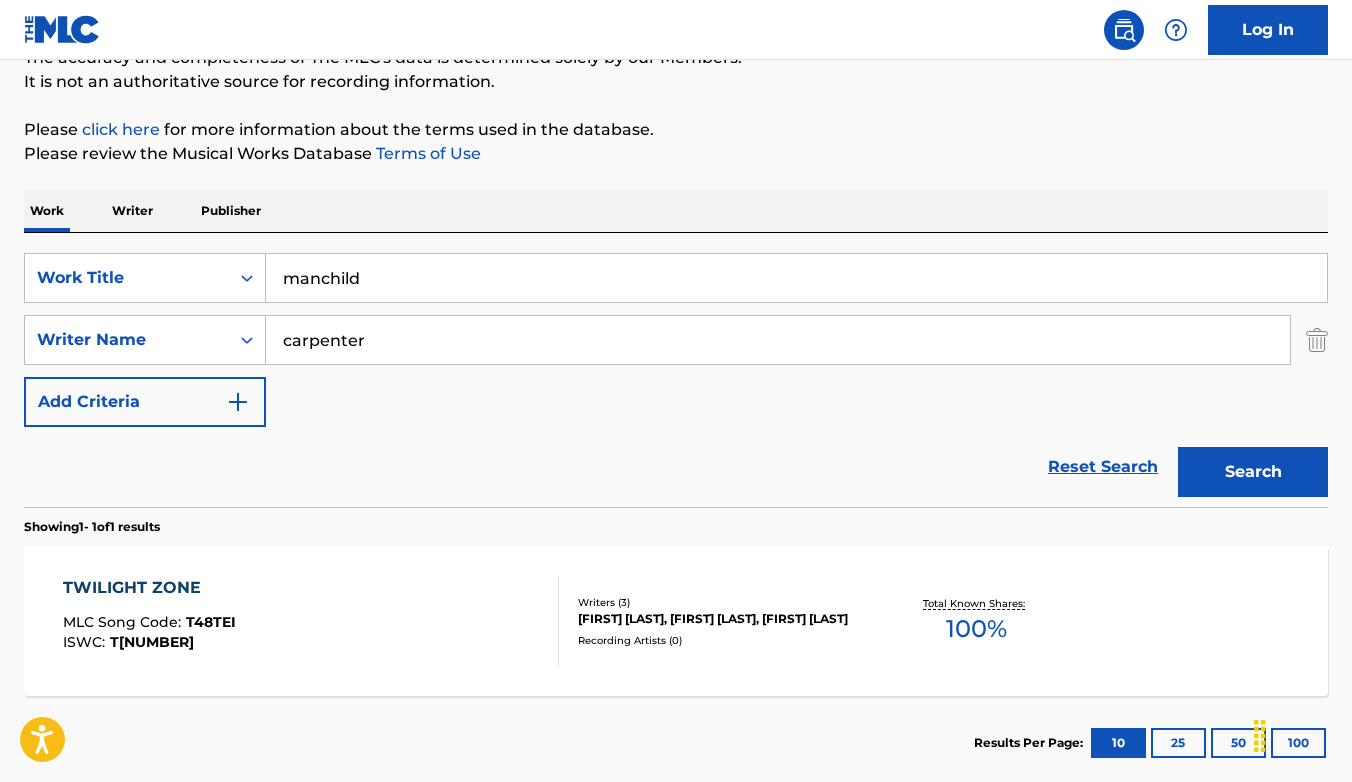 type on "carpenter" 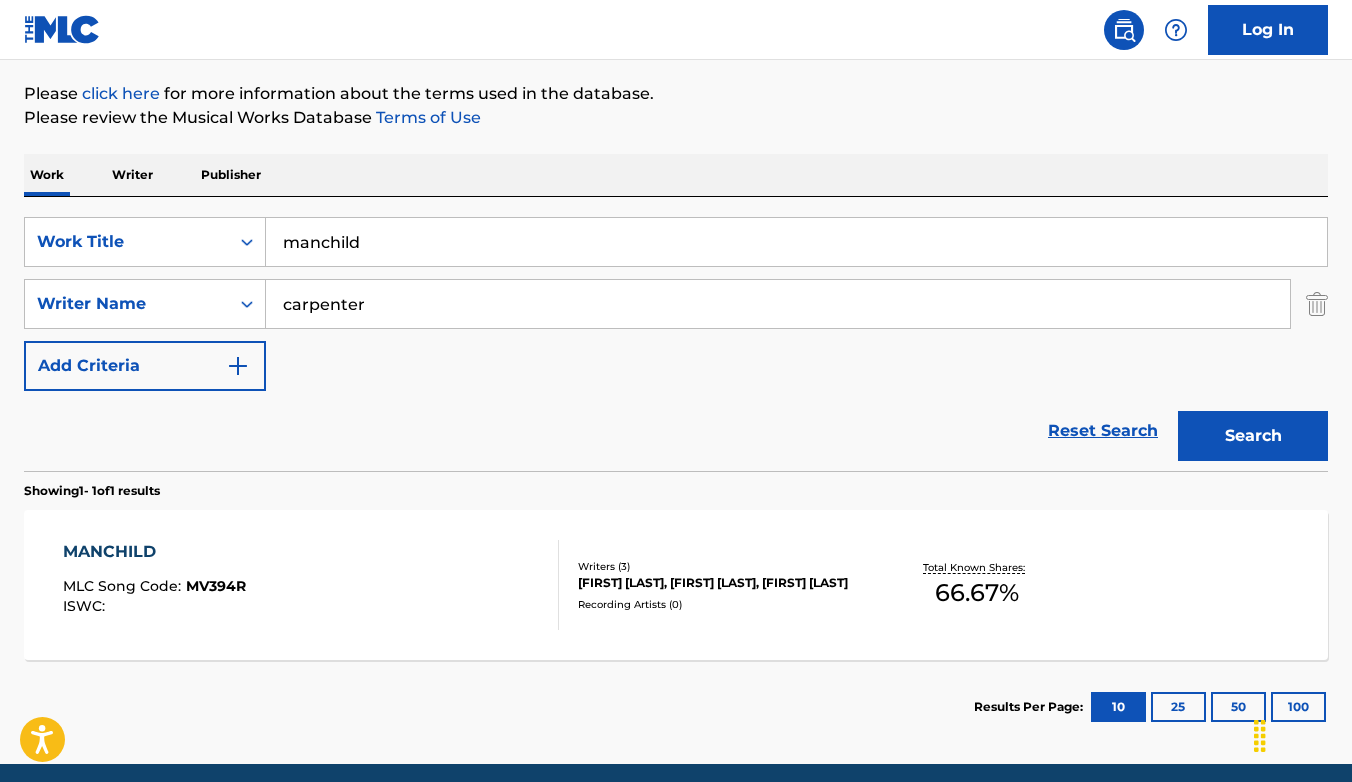 scroll, scrollTop: 230, scrollLeft: 0, axis: vertical 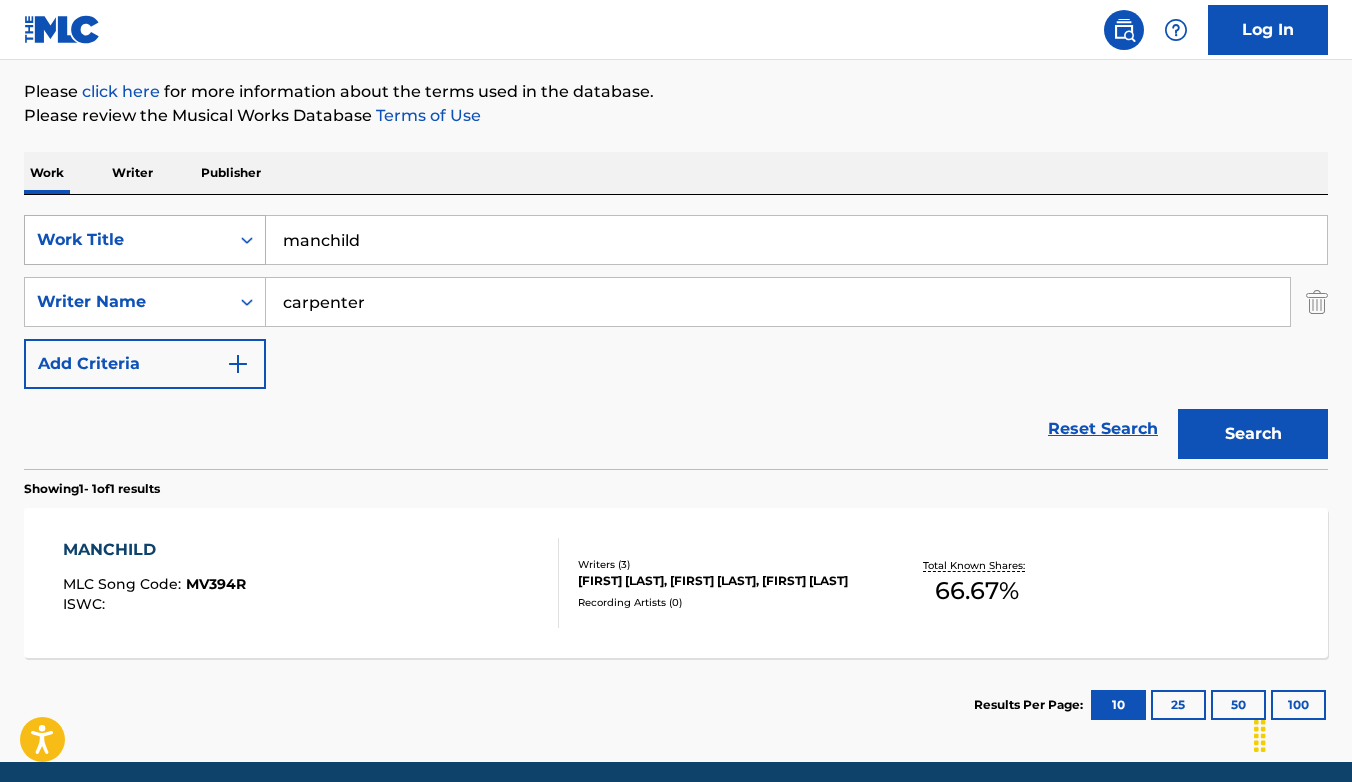 drag, startPoint x: 364, startPoint y: 240, endPoint x: 260, endPoint y: 239, distance: 104.00481 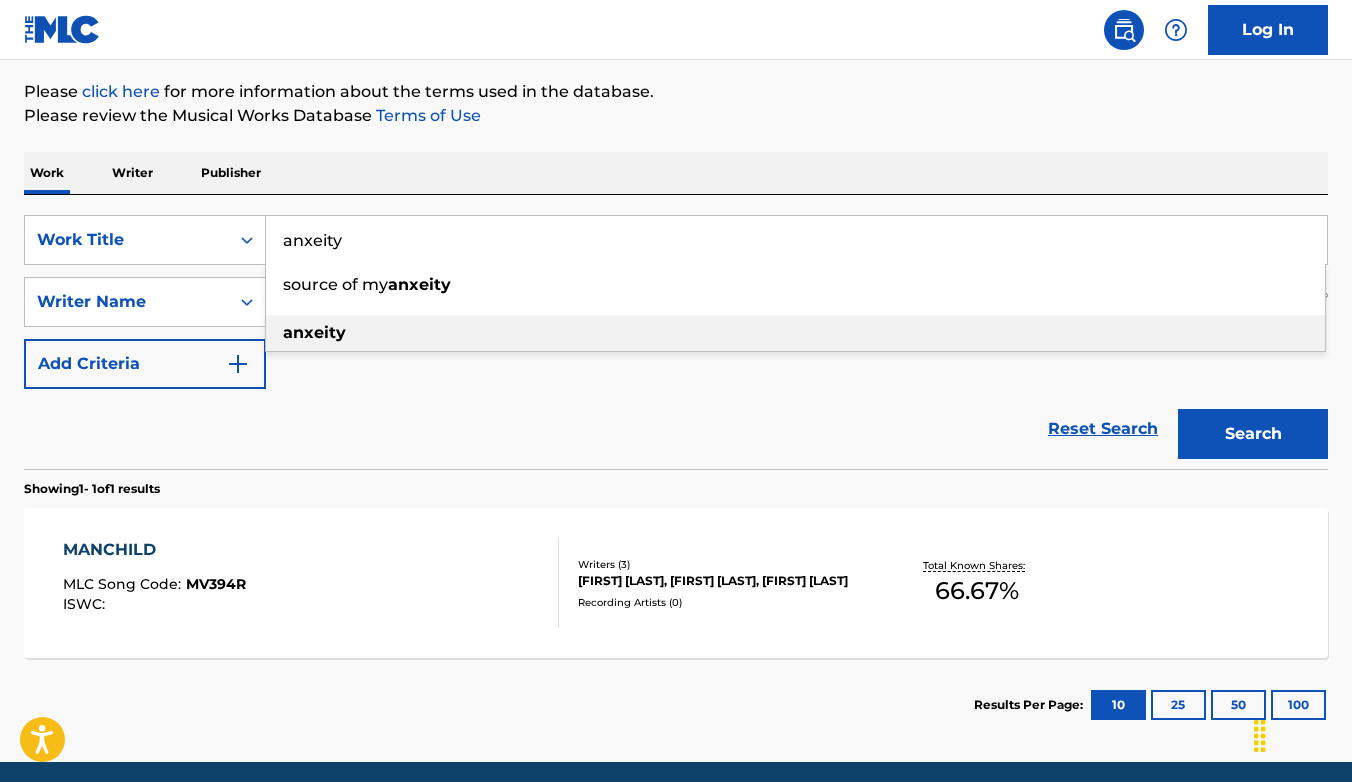 type on "anxeity" 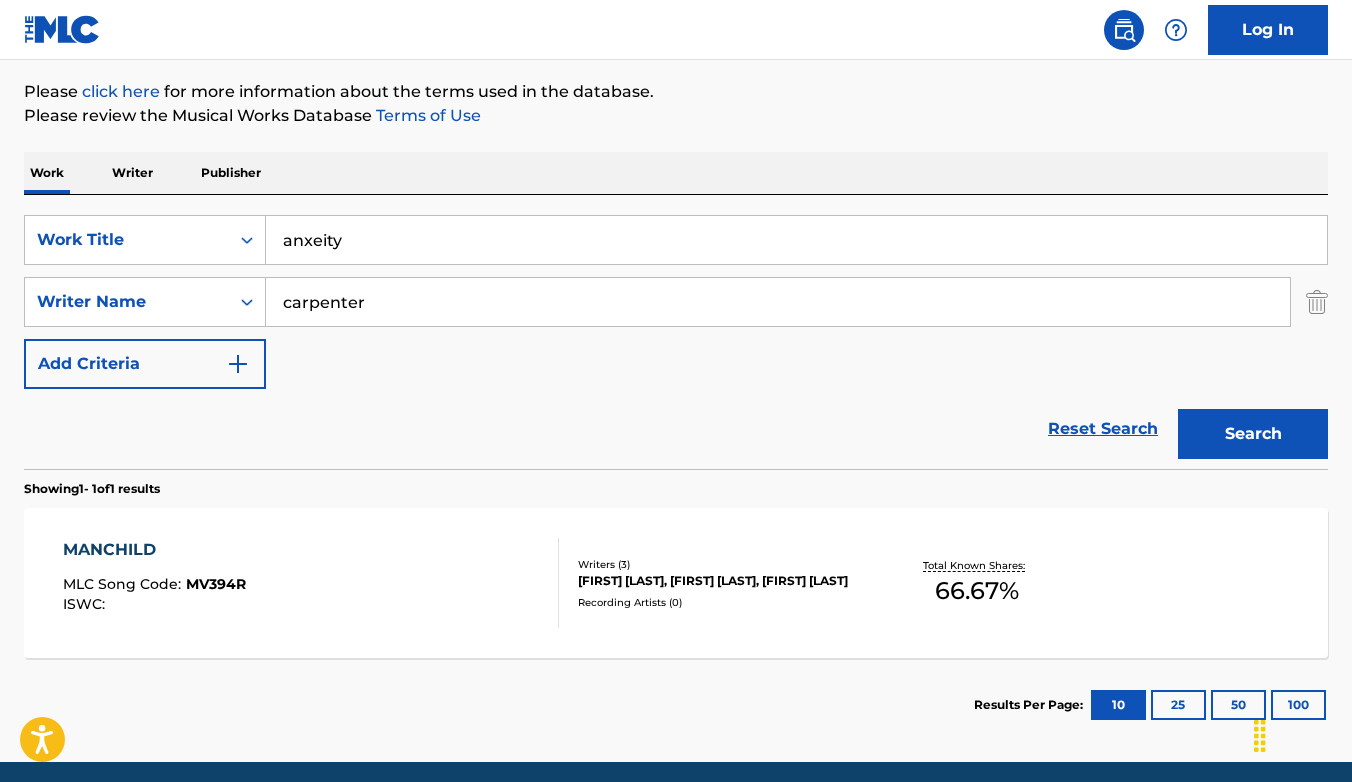 drag, startPoint x: 381, startPoint y: 303, endPoint x: 271, endPoint y: 303, distance: 110 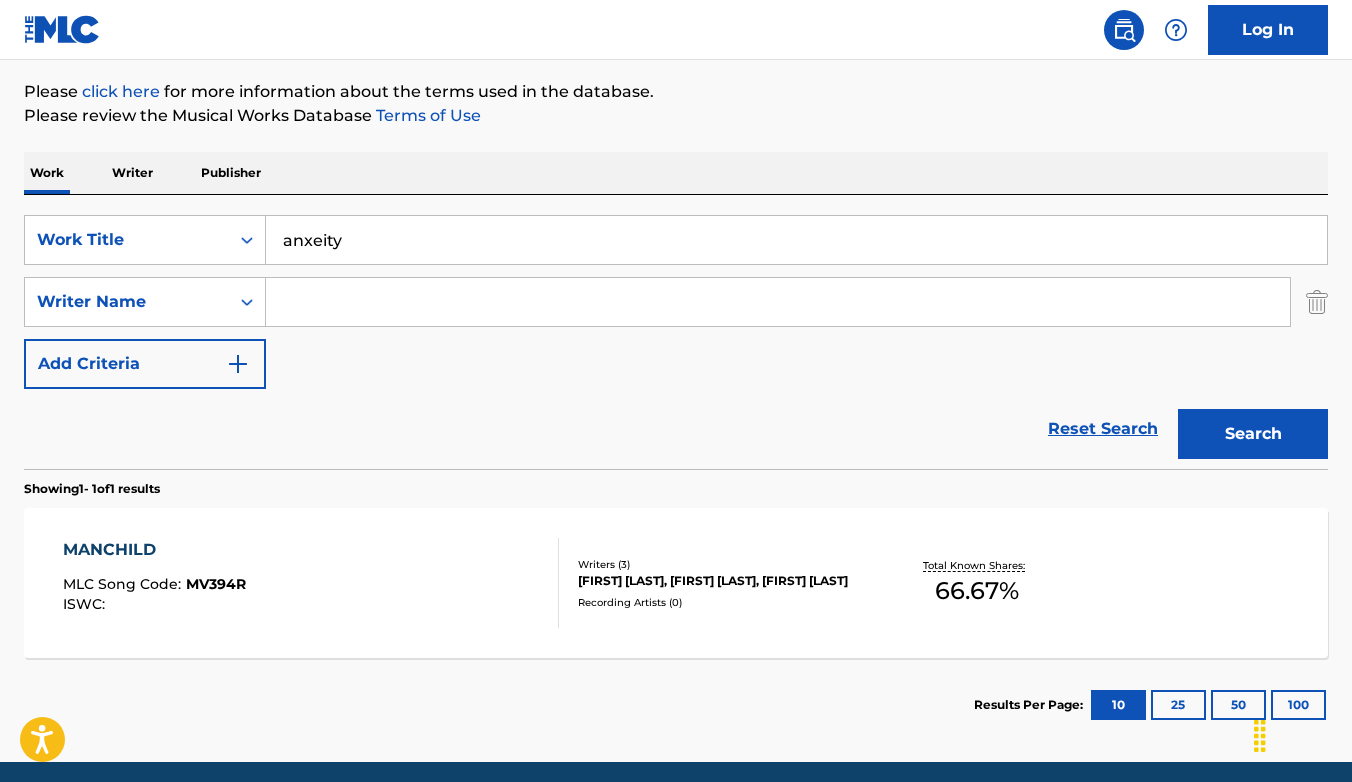 type 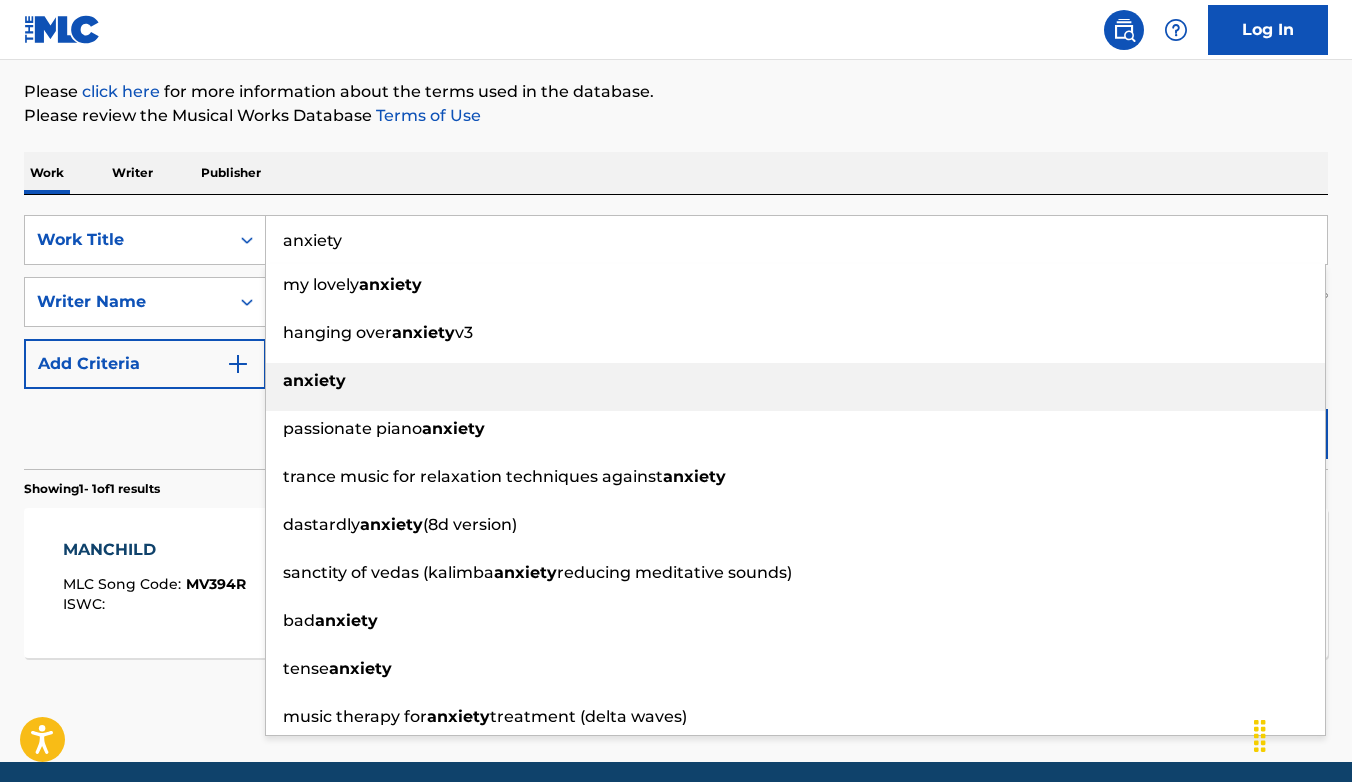 type on "anxiety" 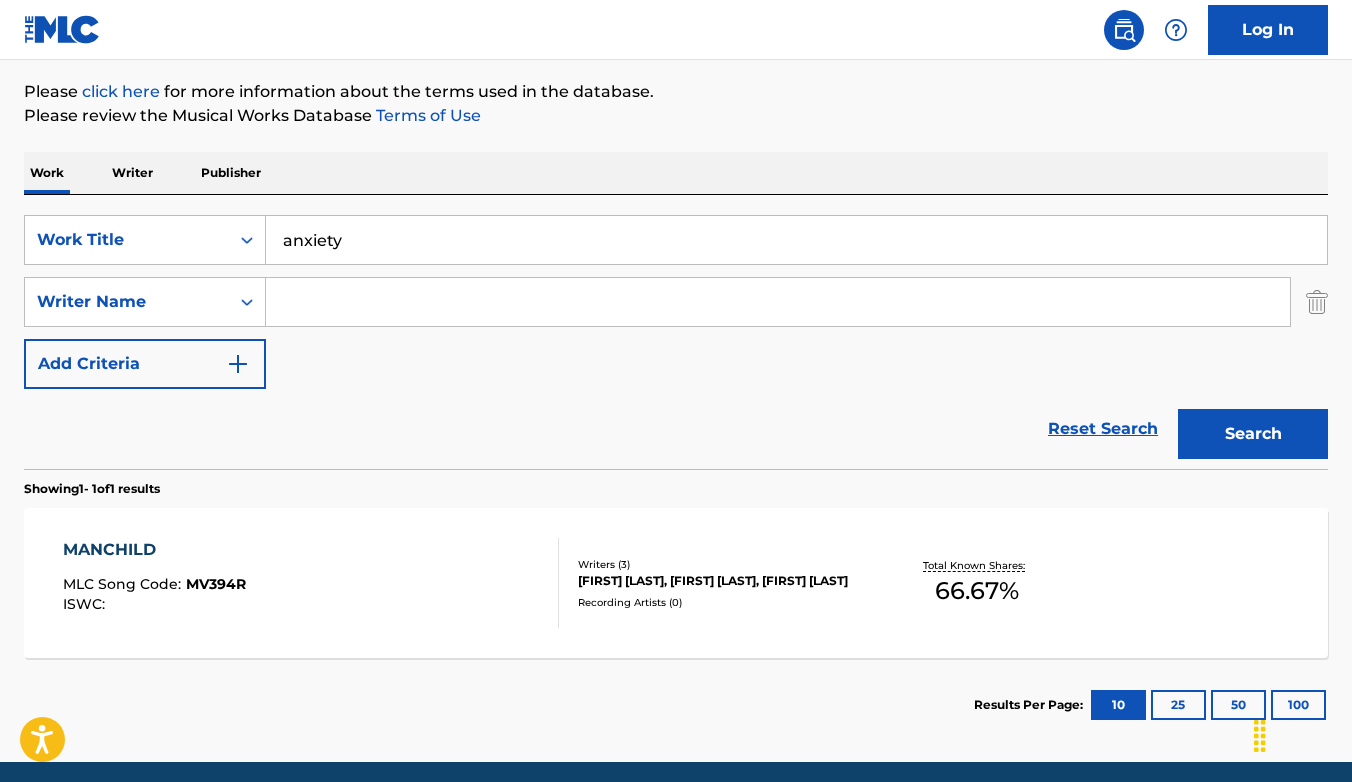 click at bounding box center [778, 302] 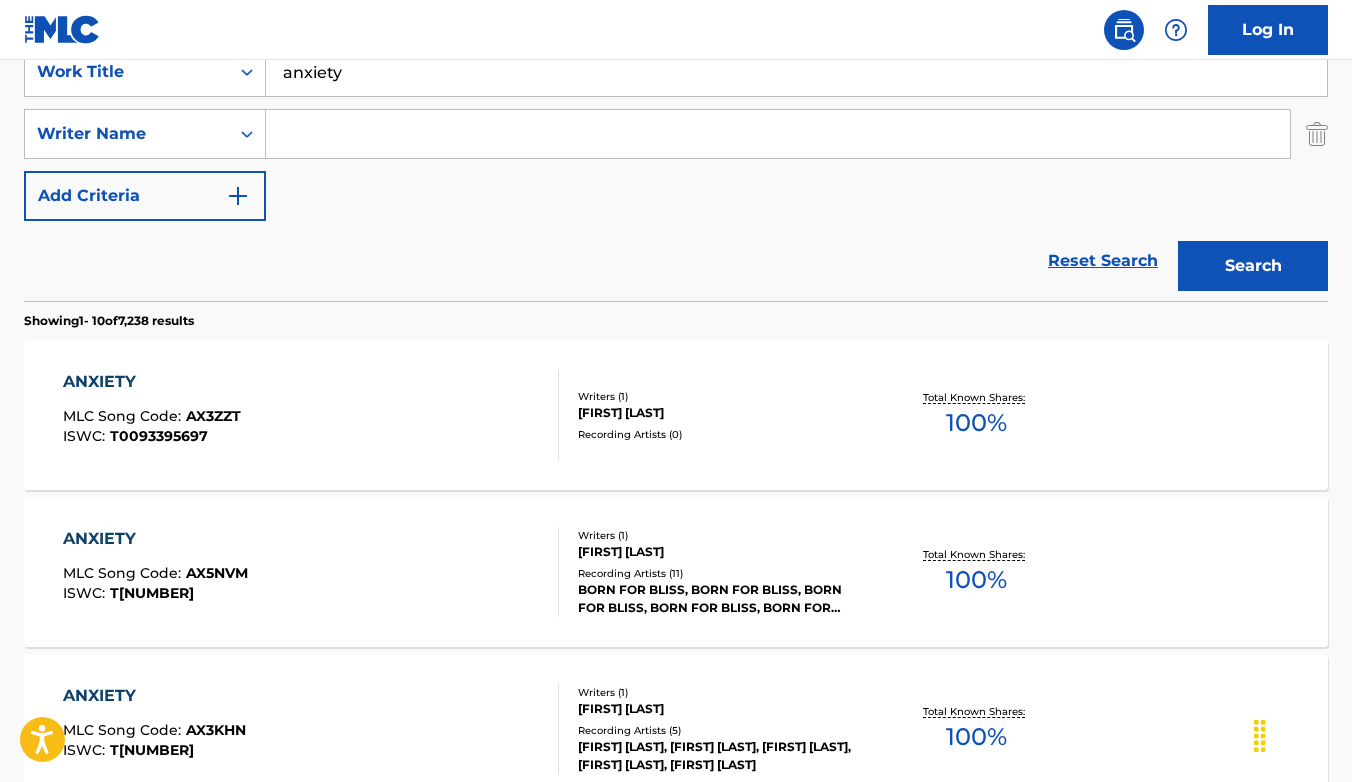 scroll, scrollTop: 0, scrollLeft: 0, axis: both 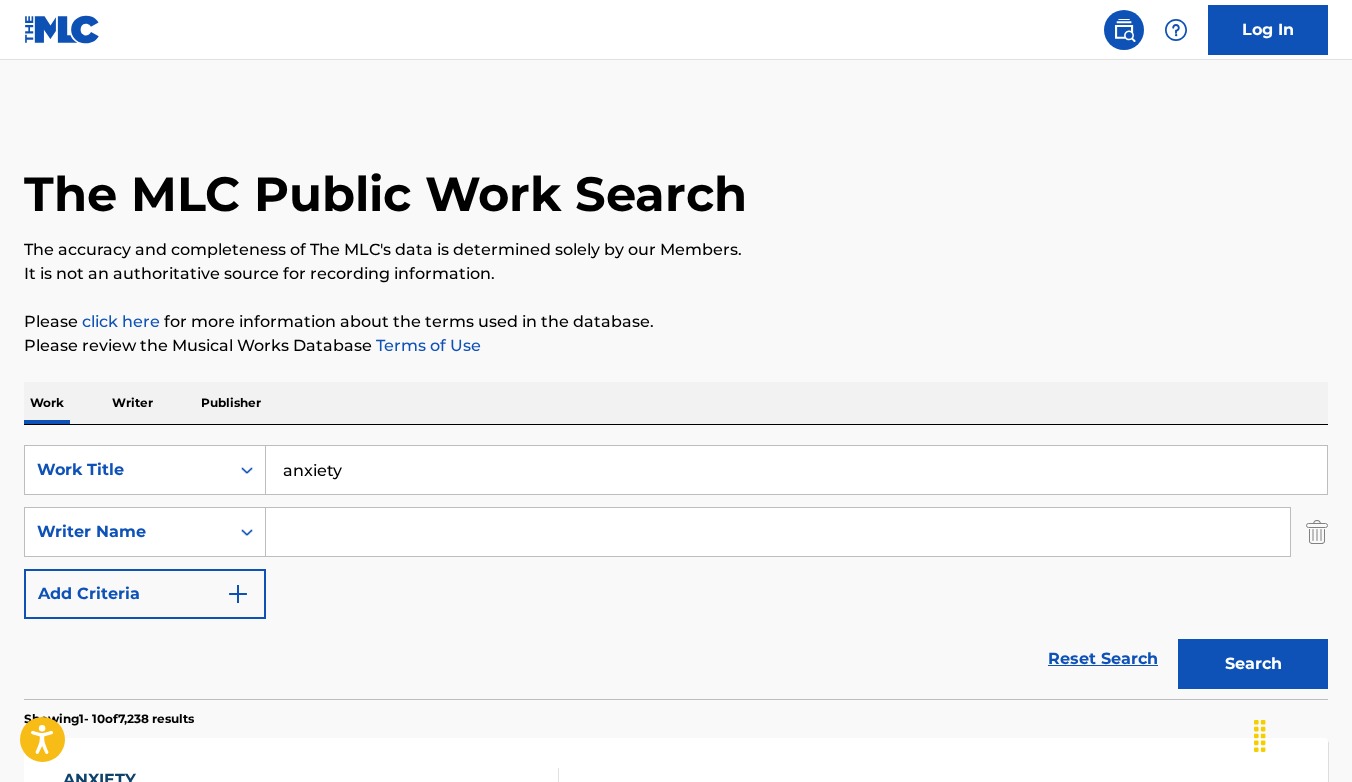 click at bounding box center [778, 532] 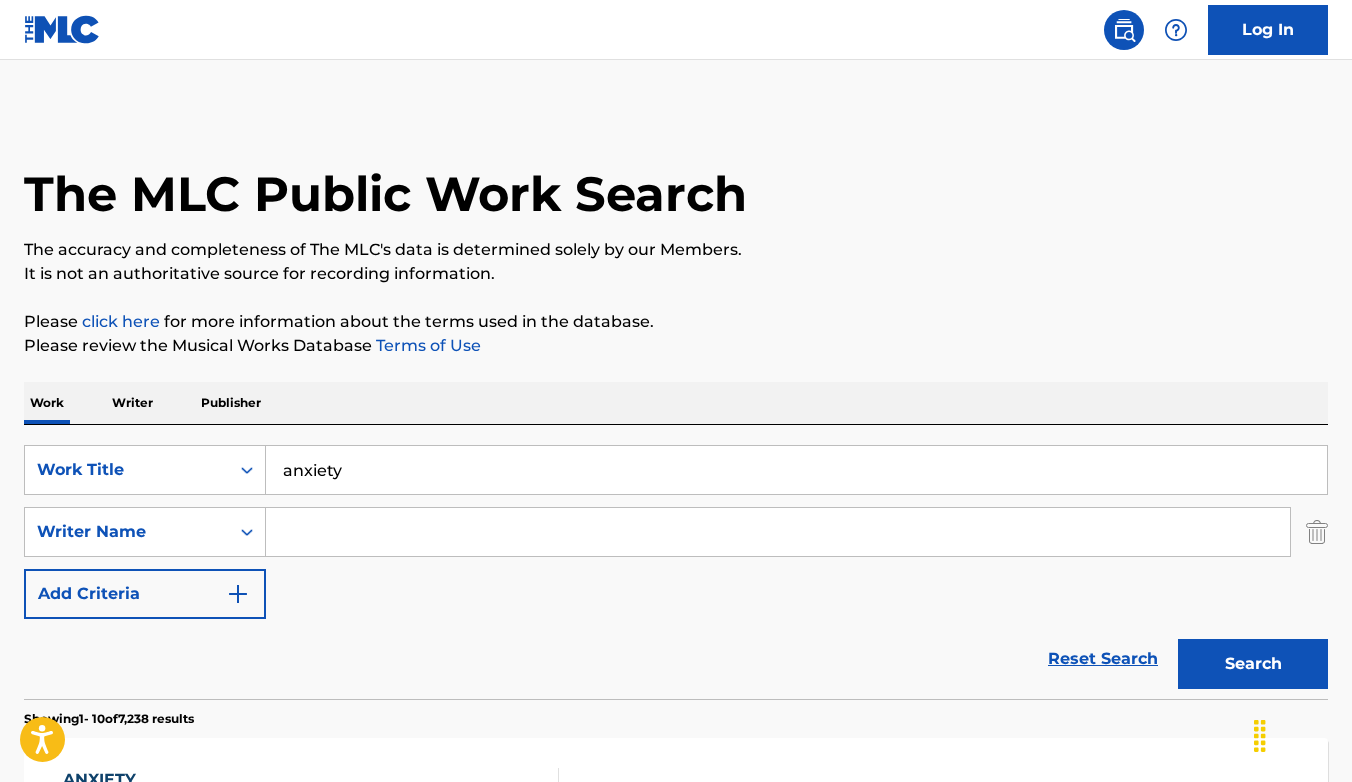 click at bounding box center [778, 532] 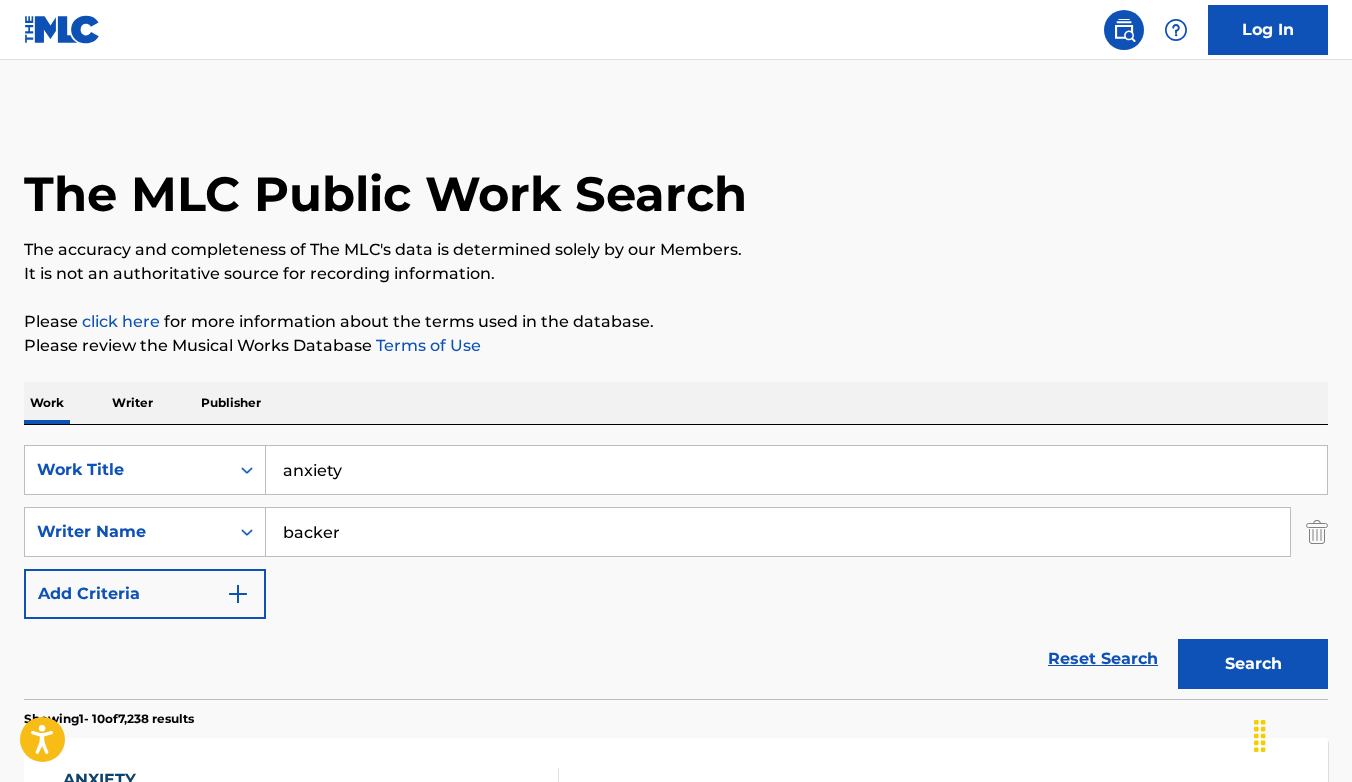 type on "backer" 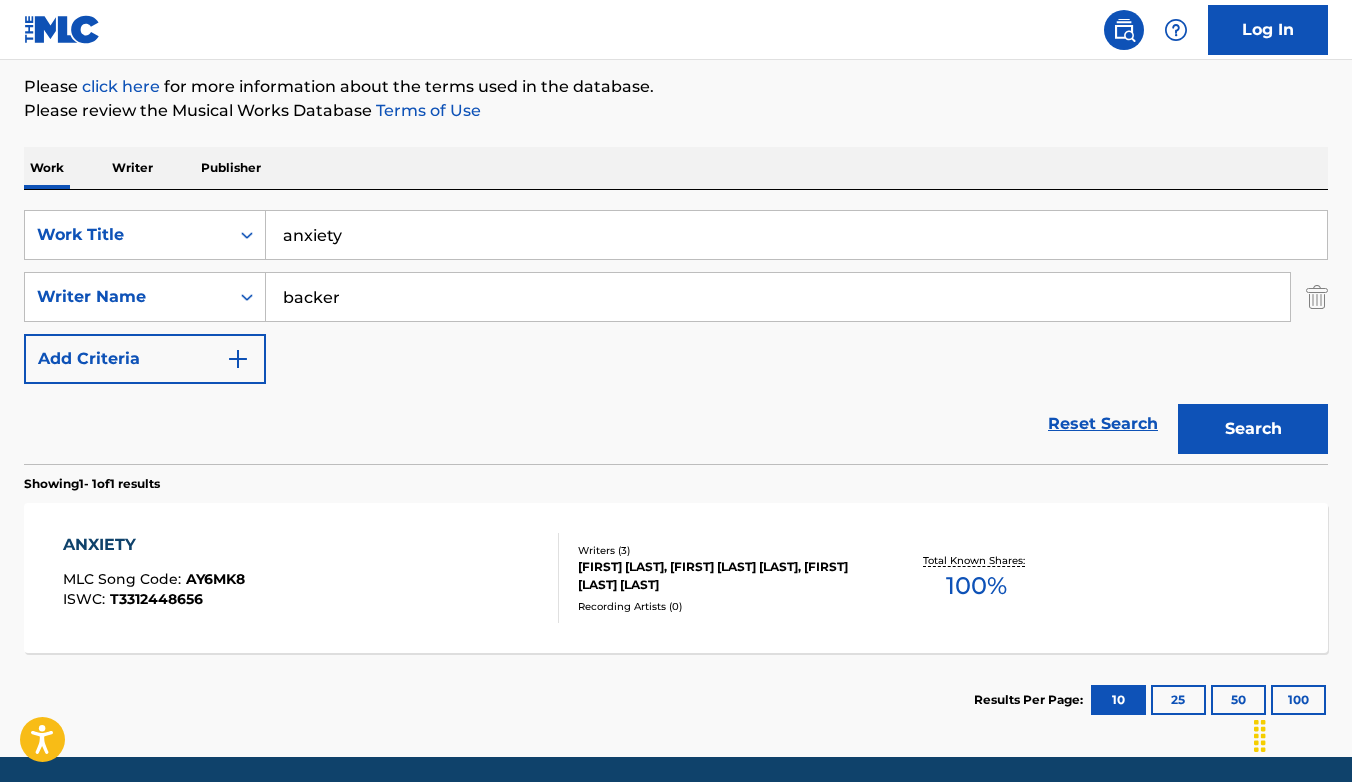scroll, scrollTop: 306, scrollLeft: 0, axis: vertical 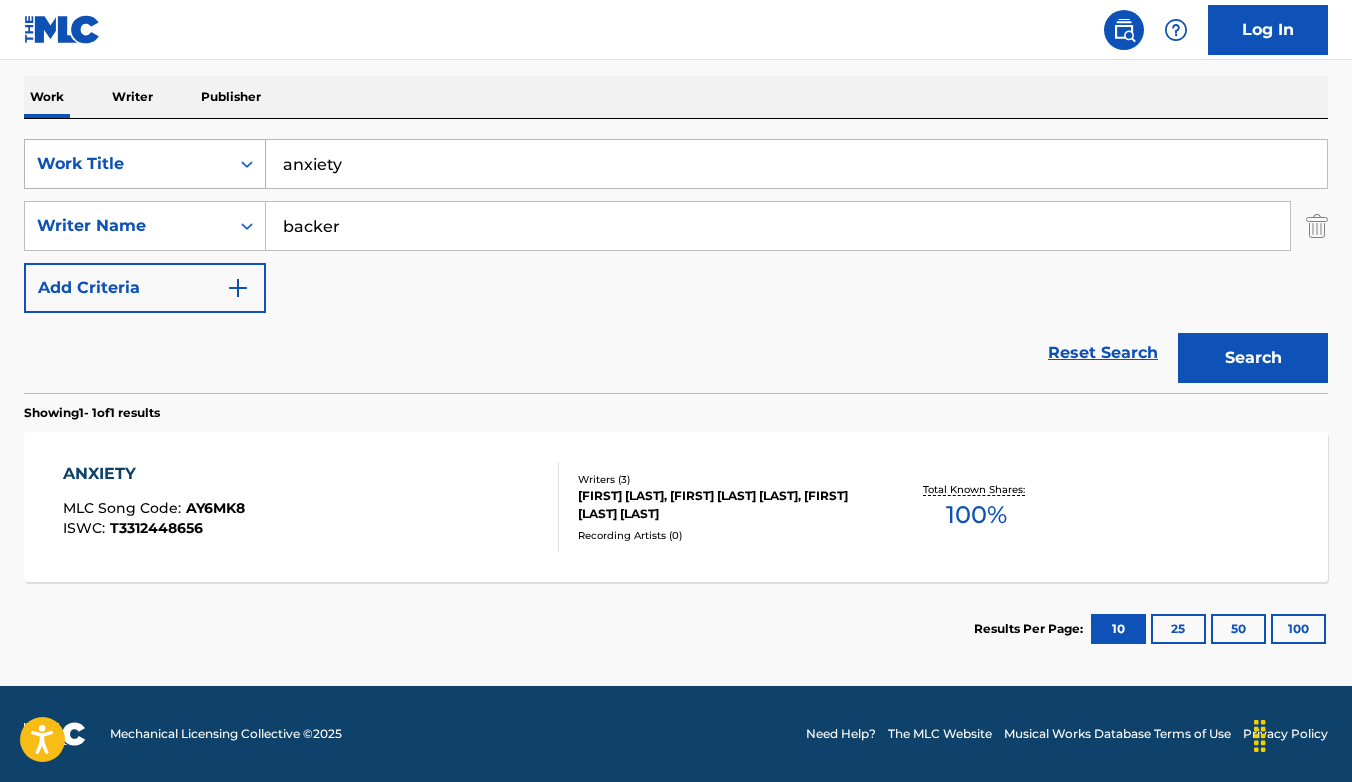 drag, startPoint x: 380, startPoint y: 161, endPoint x: 256, endPoint y: 161, distance: 124 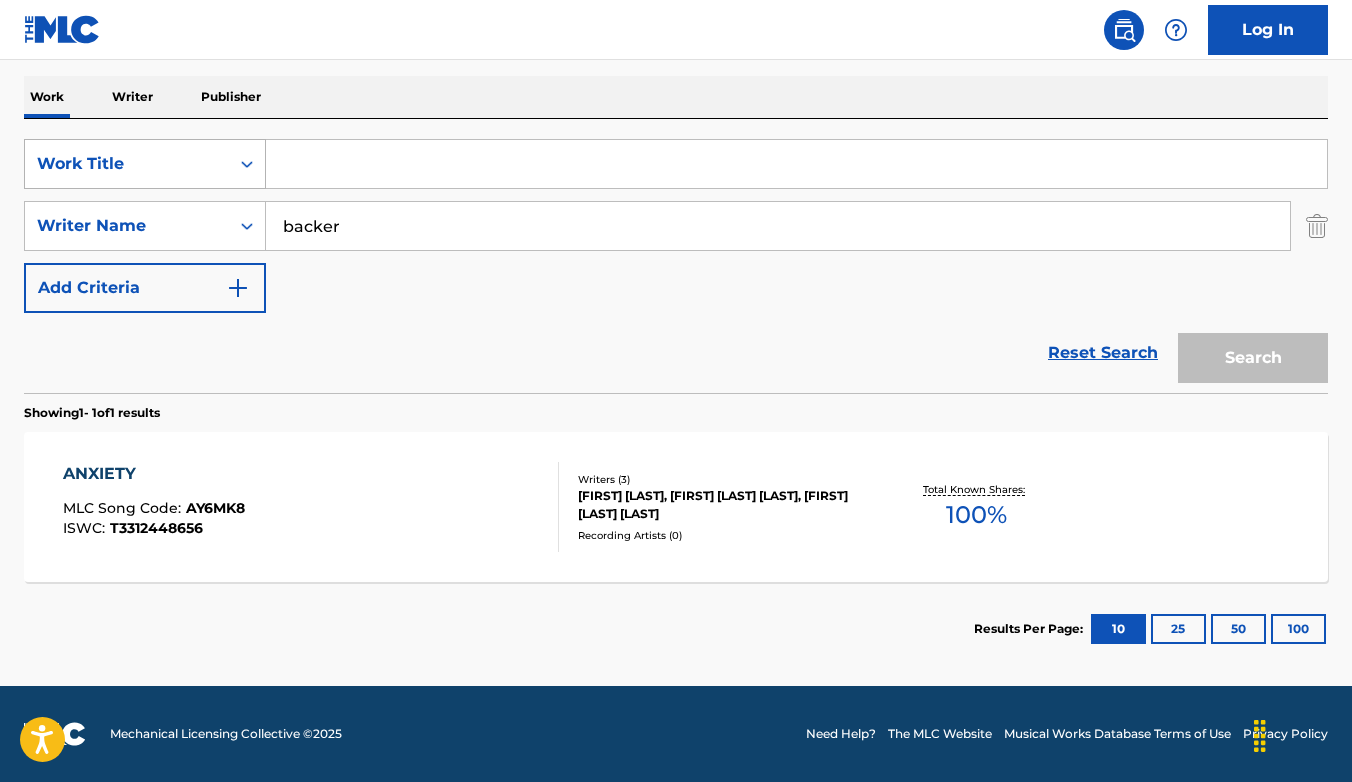 paste on "Sorry I'm Here for Someone Else" 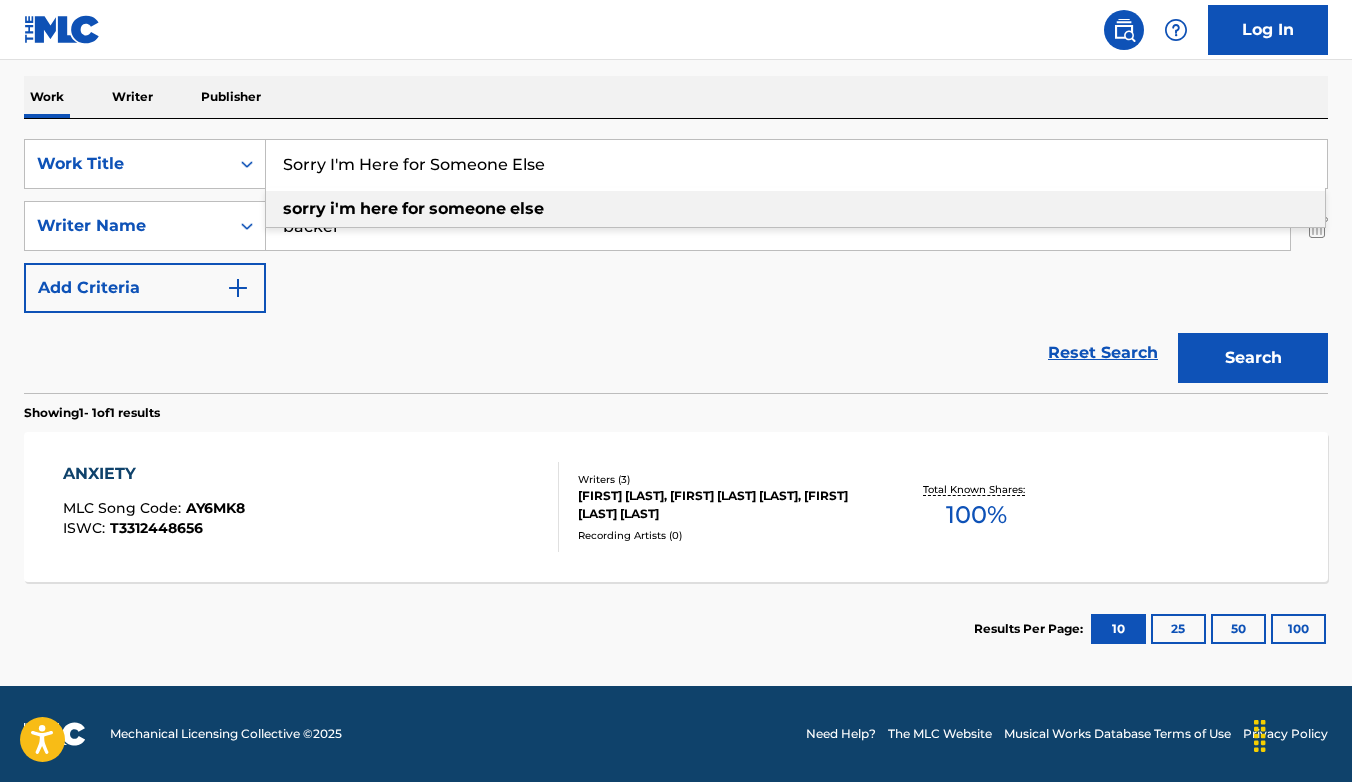 click on "here" at bounding box center [379, 208] 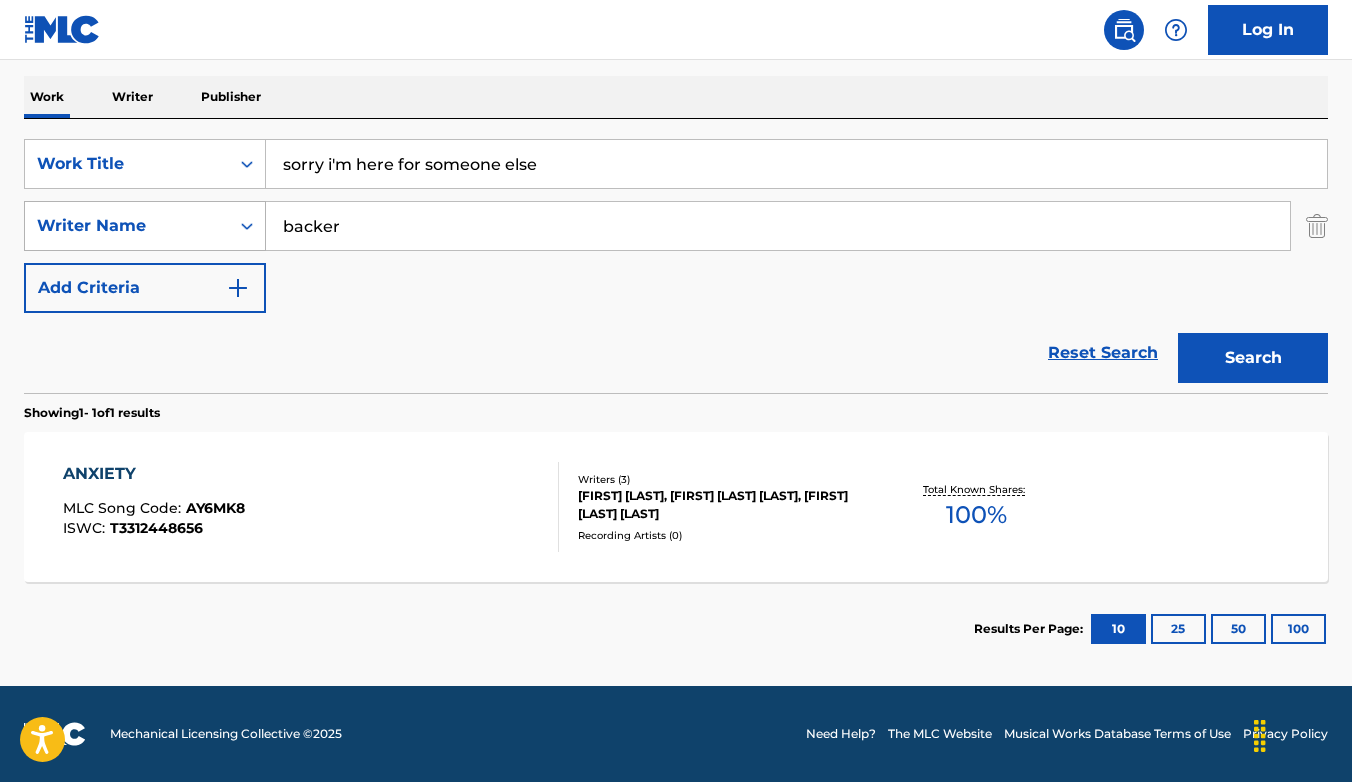 drag, startPoint x: 351, startPoint y: 228, endPoint x: 224, endPoint y: 228, distance: 127 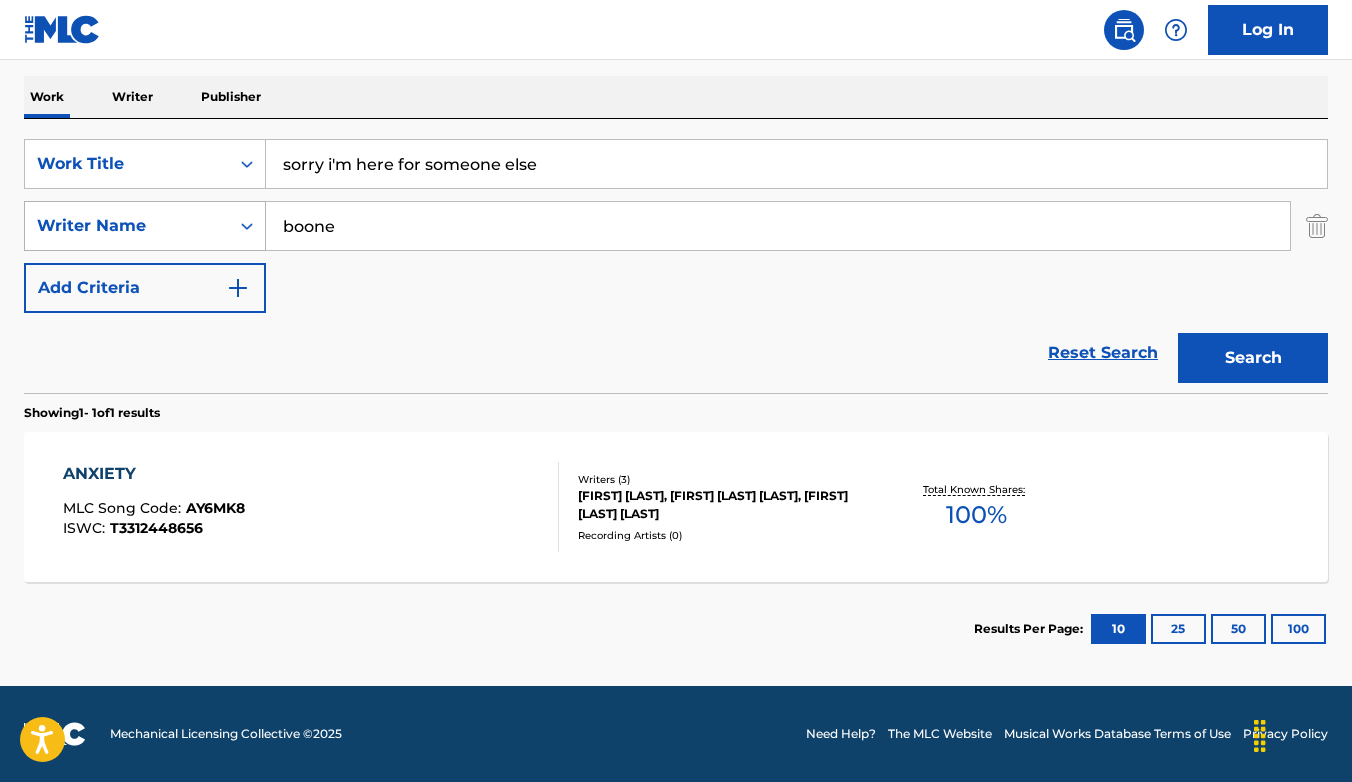 type on "boone" 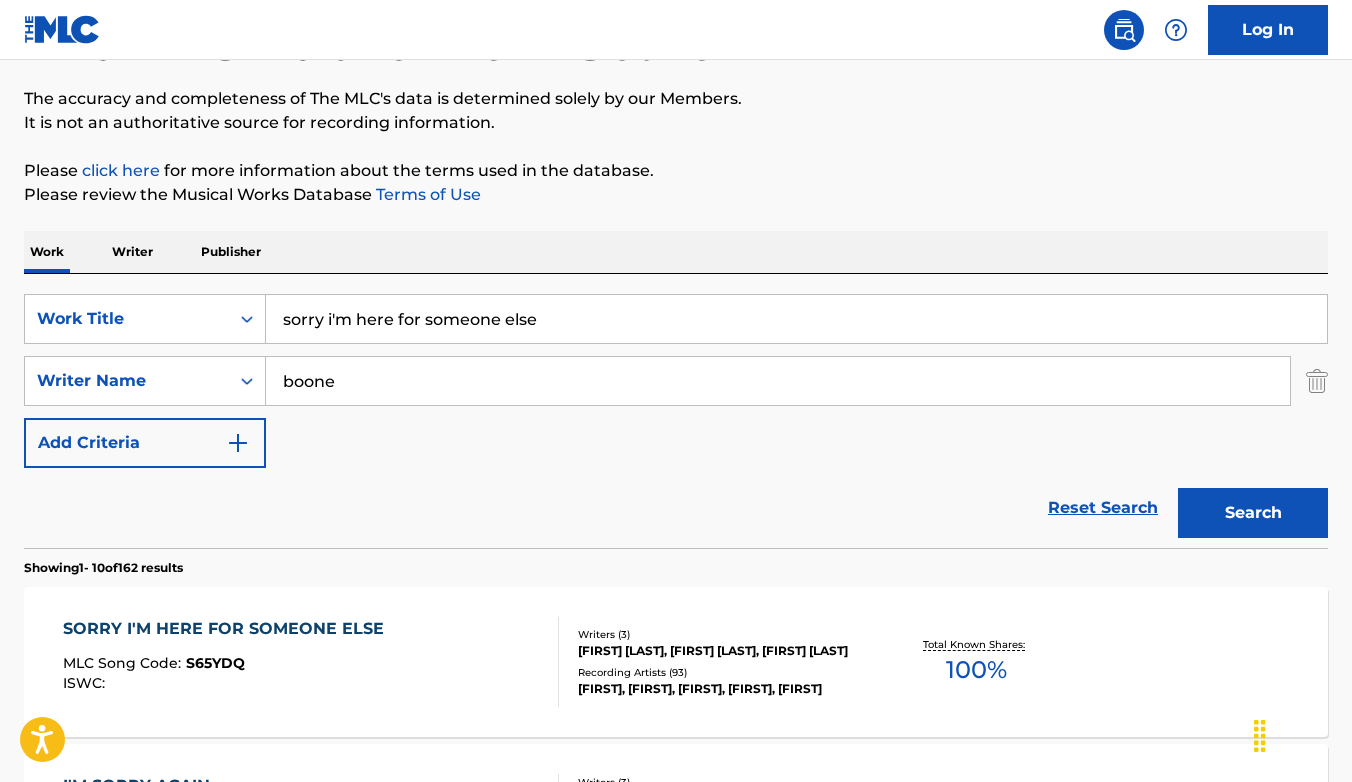 scroll, scrollTop: 306, scrollLeft: 0, axis: vertical 